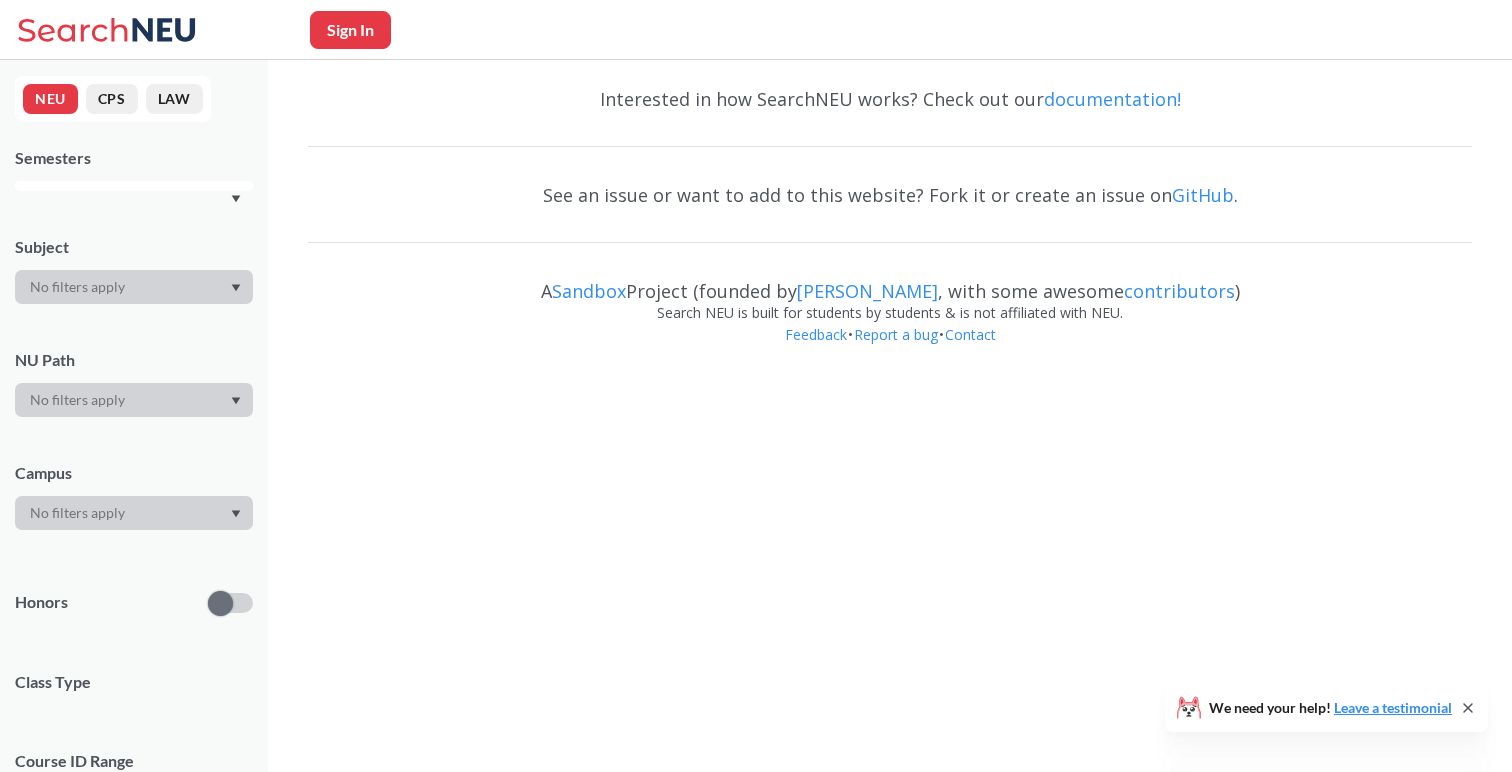 scroll, scrollTop: 0, scrollLeft: 0, axis: both 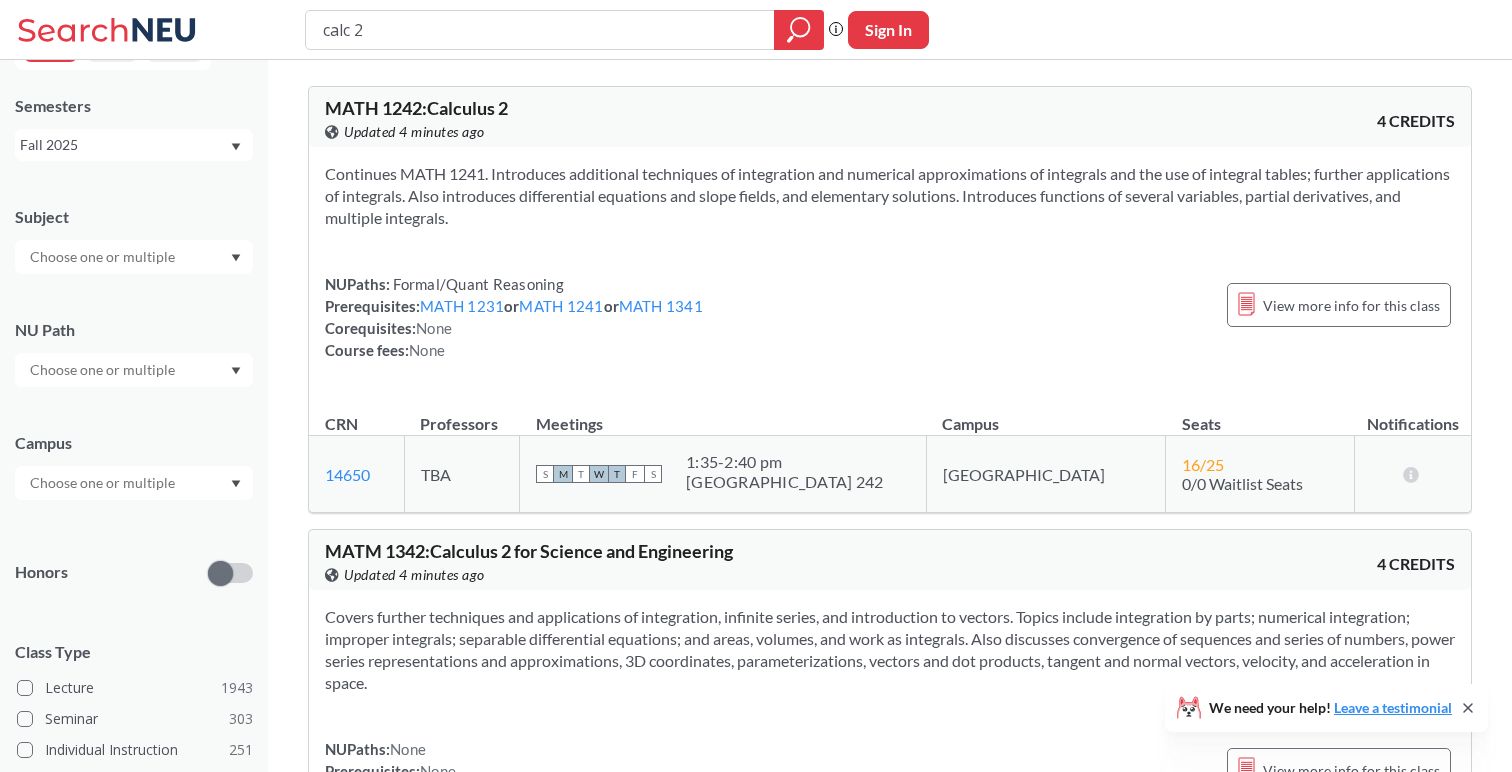 click at bounding box center (134, 370) 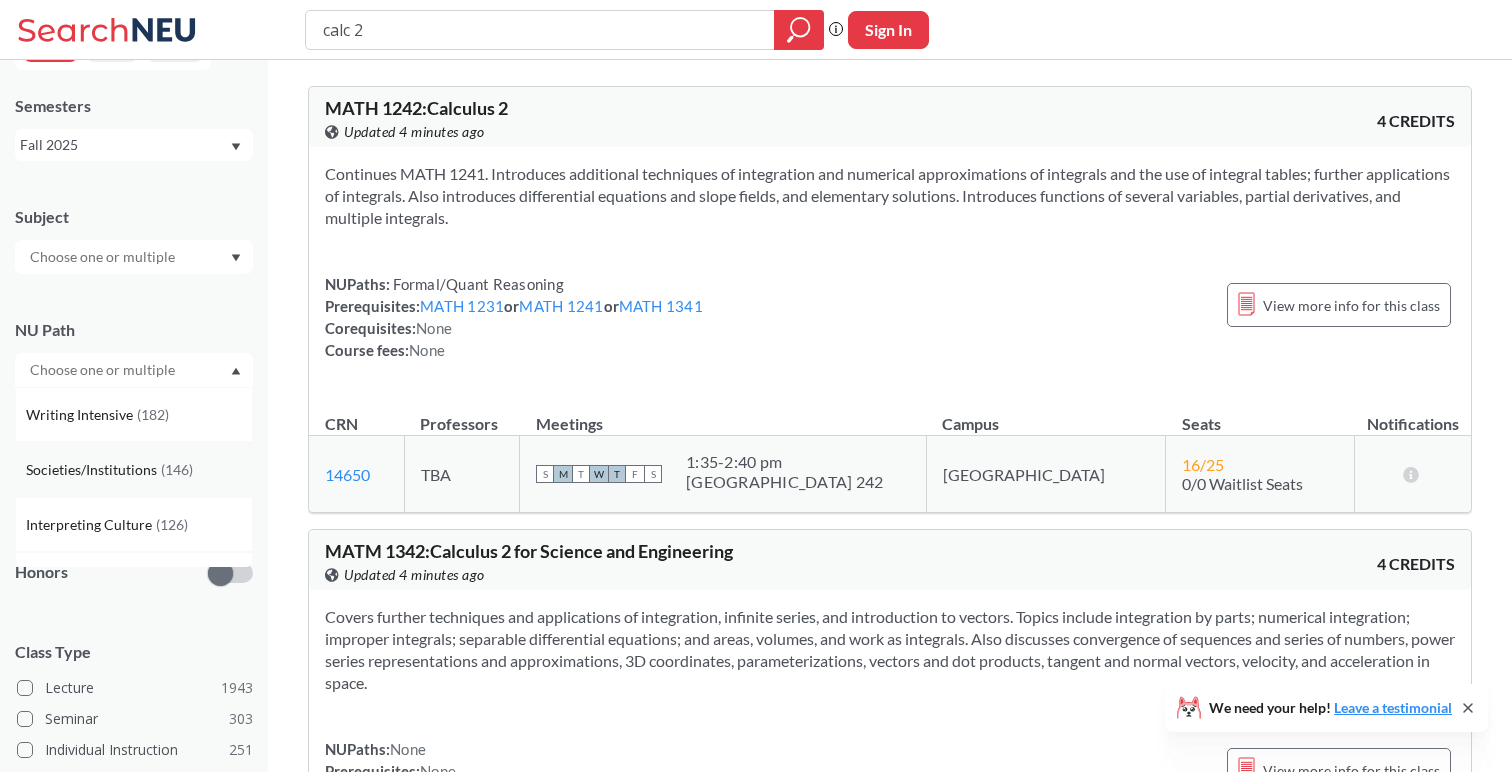 click on "Societies/Institutions" at bounding box center (93, 470) 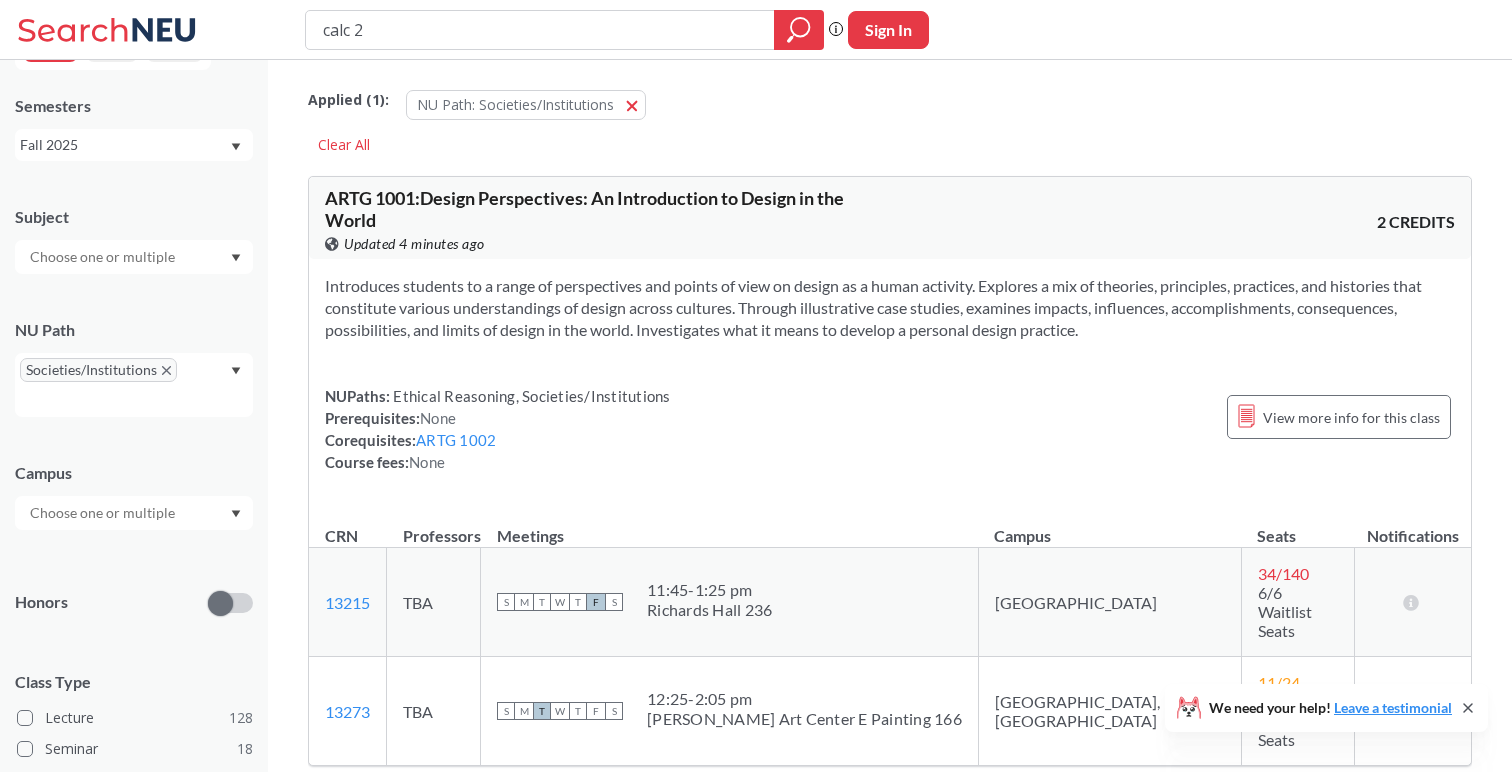 click on "NEU CPS LAW Semesters Fall 2025 Subject NU Path Societies/Institutions Campus Honors Class Type Lecture 128 Seminar 18 Course ID Range 1000 2000 3000 4000 5000 6000 7000 8000" at bounding box center [134, 416] 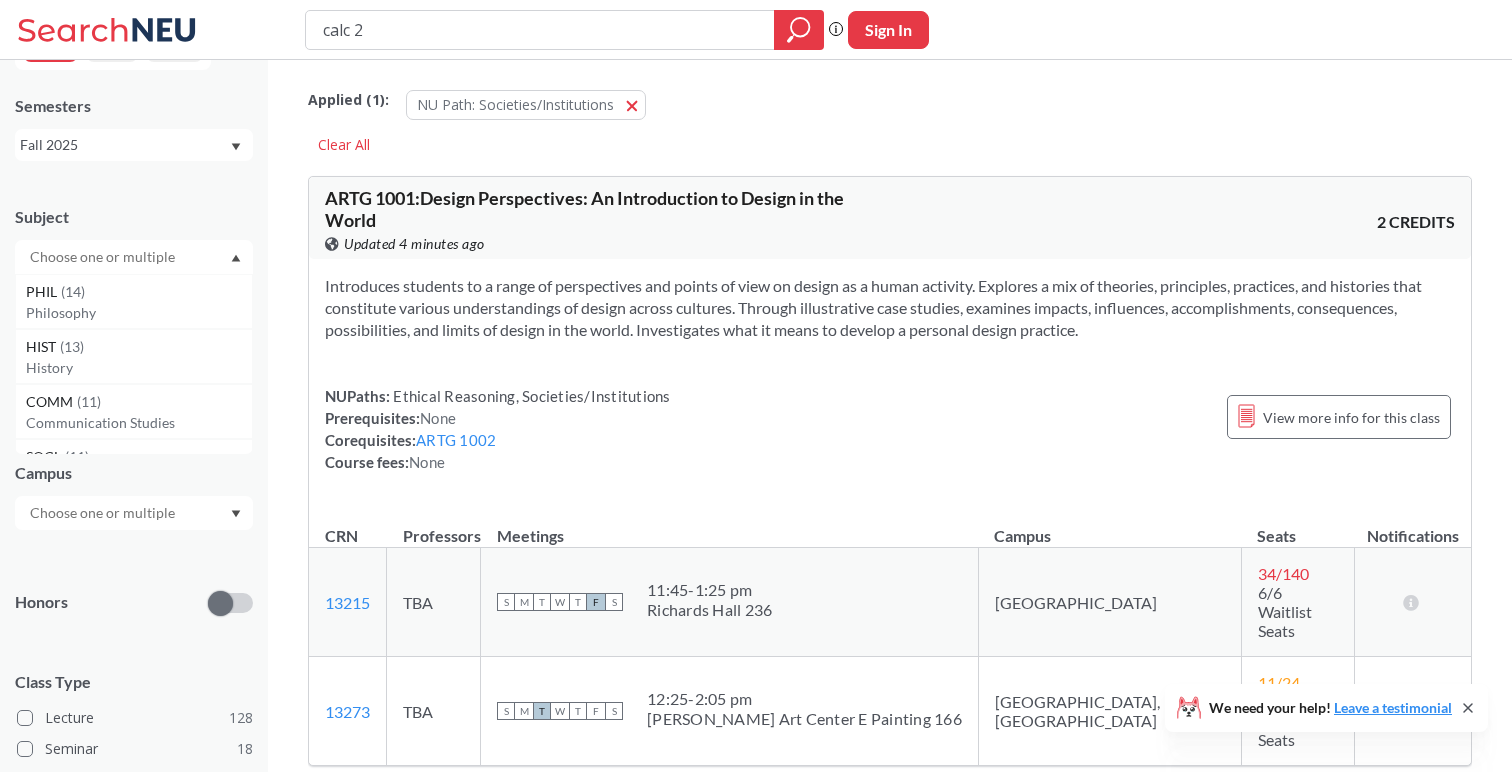 click on "Subject" at bounding box center [134, 217] 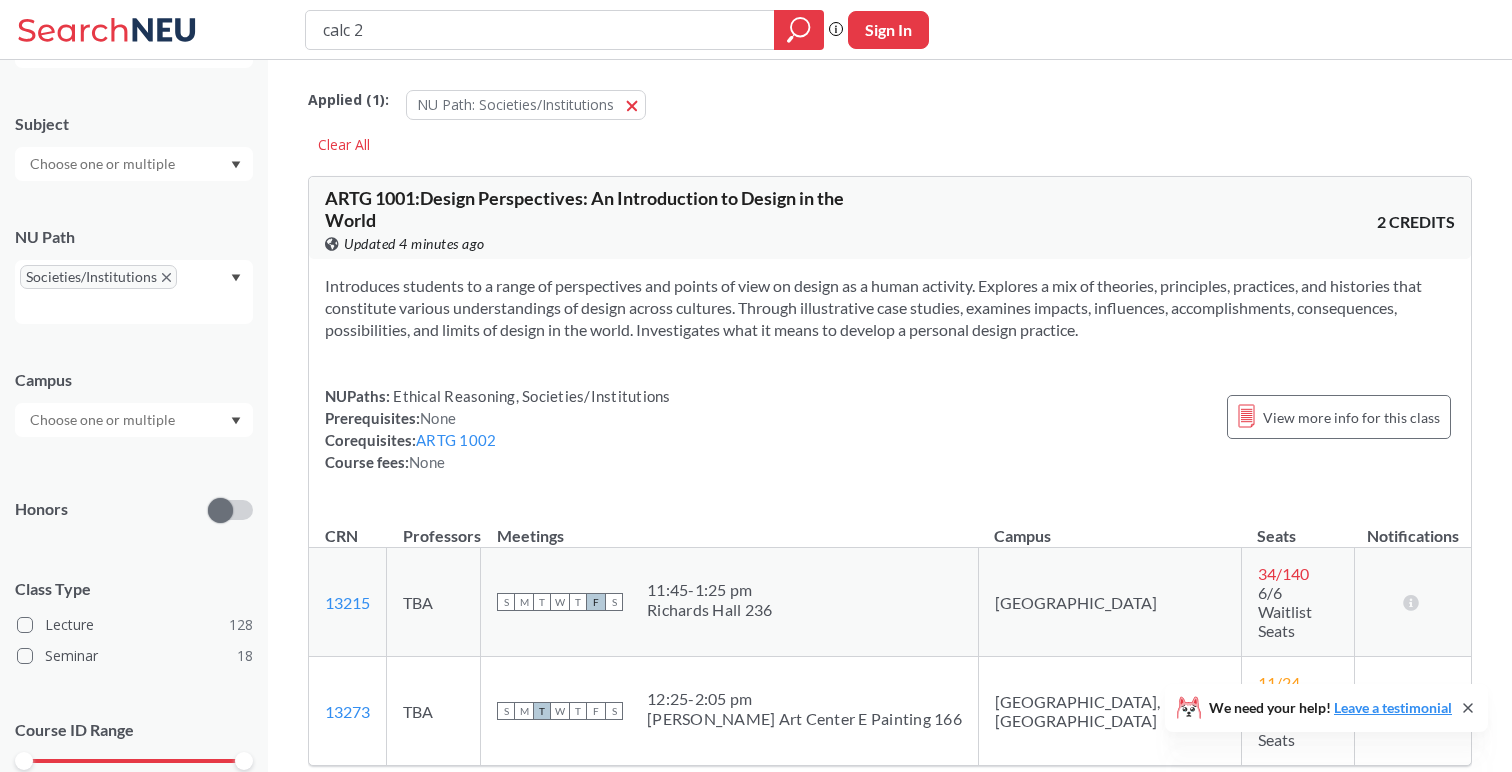 scroll, scrollTop: 160, scrollLeft: 0, axis: vertical 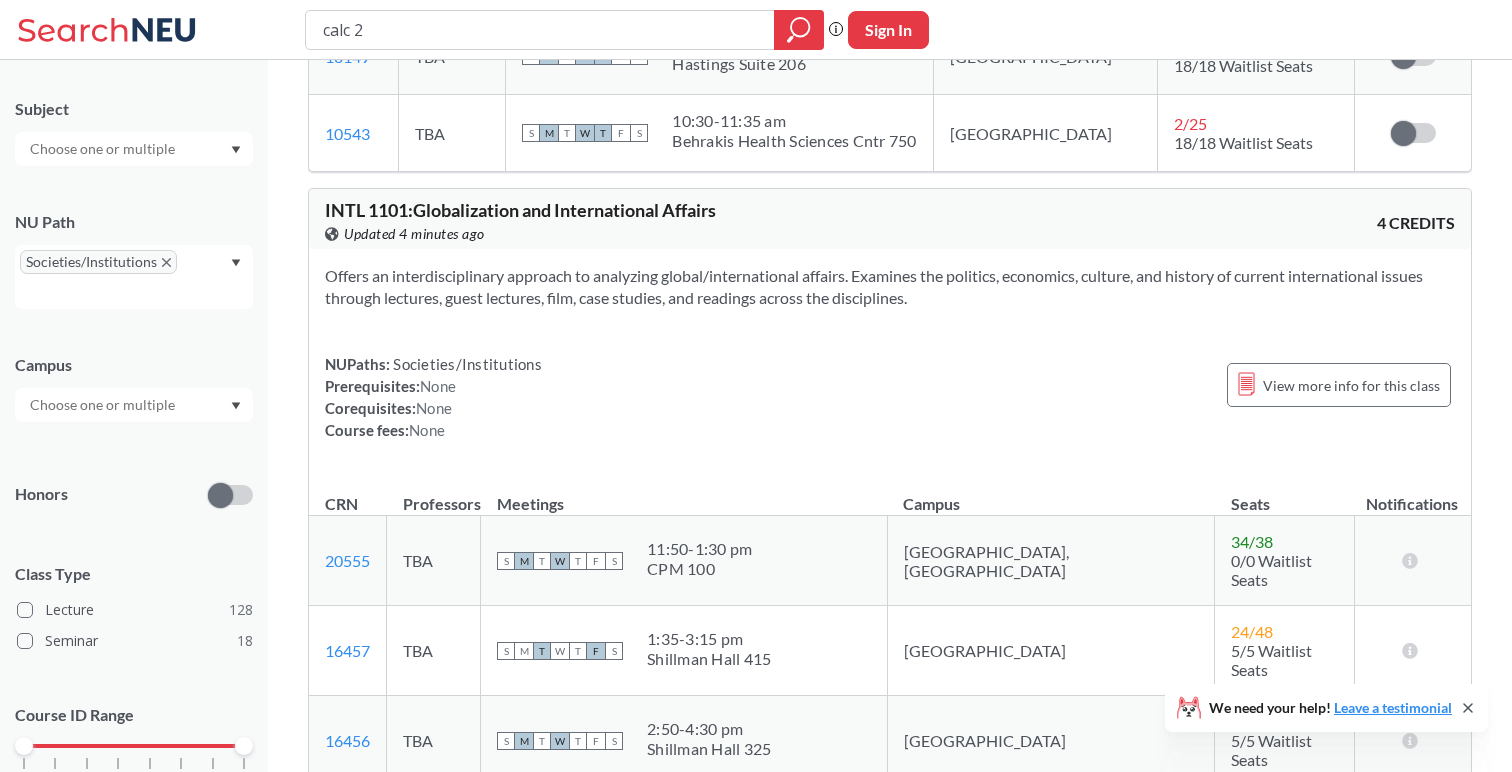 click at bounding box center [104, 405] 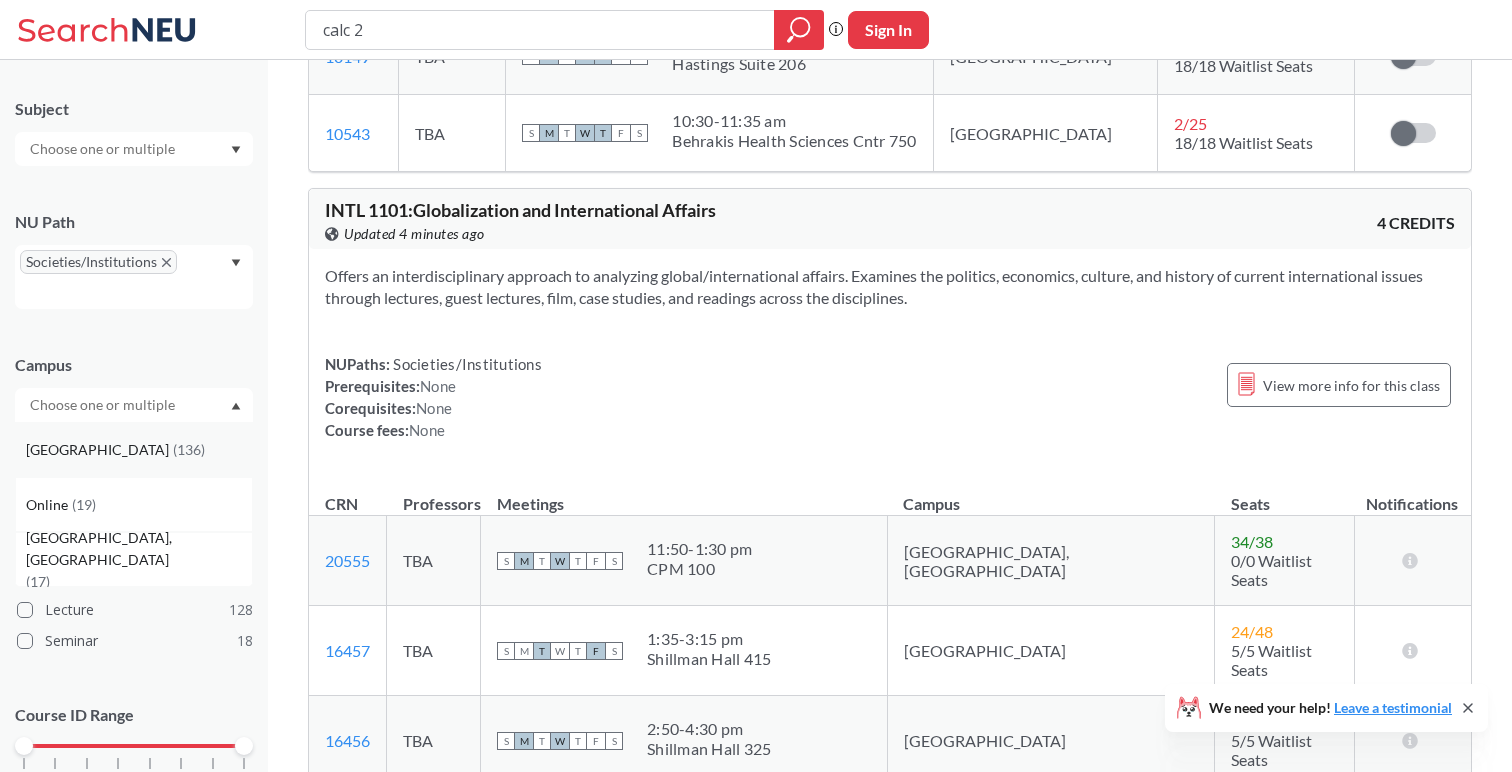 click on "Boston ( 136 )" at bounding box center [134, 449] 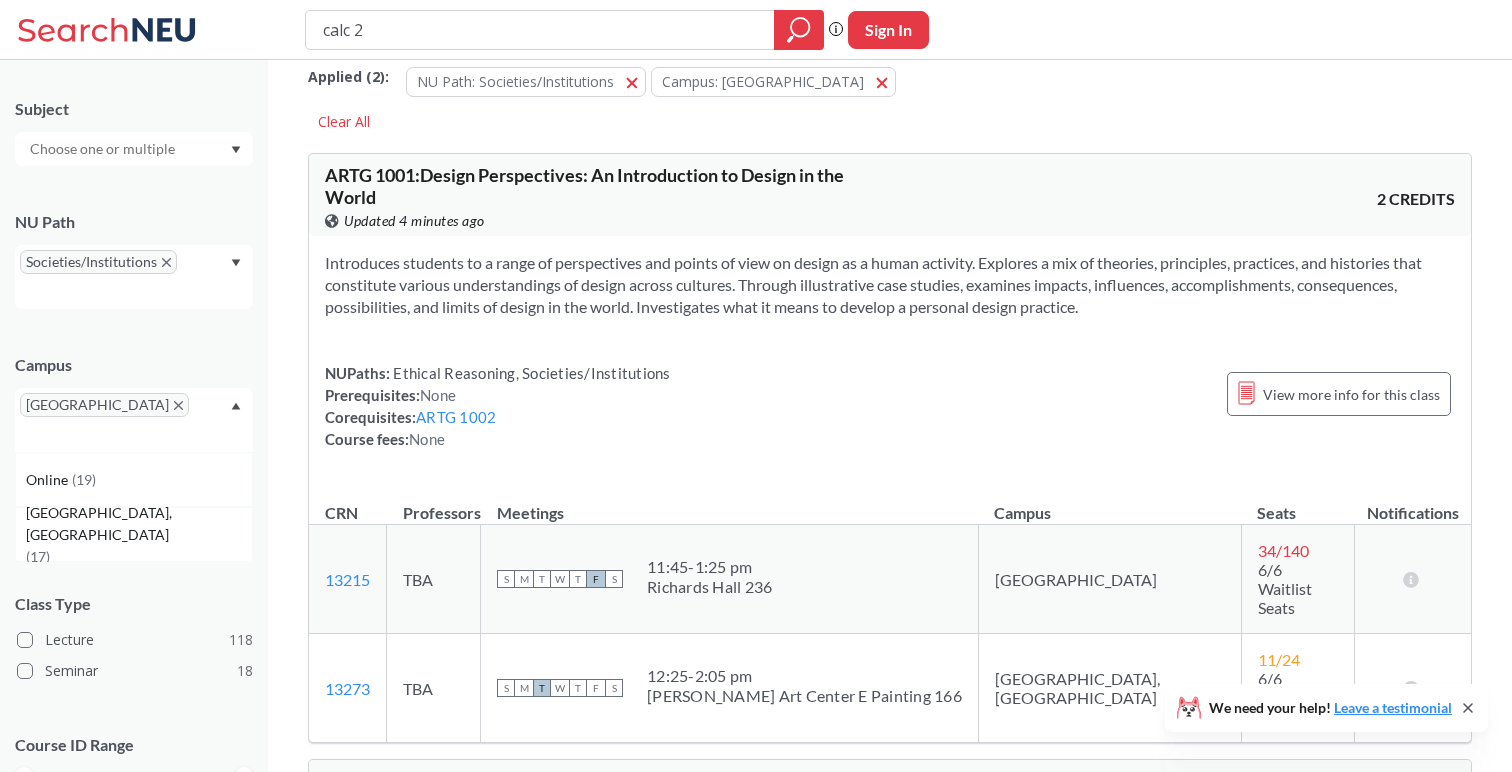 scroll, scrollTop: 34, scrollLeft: 0, axis: vertical 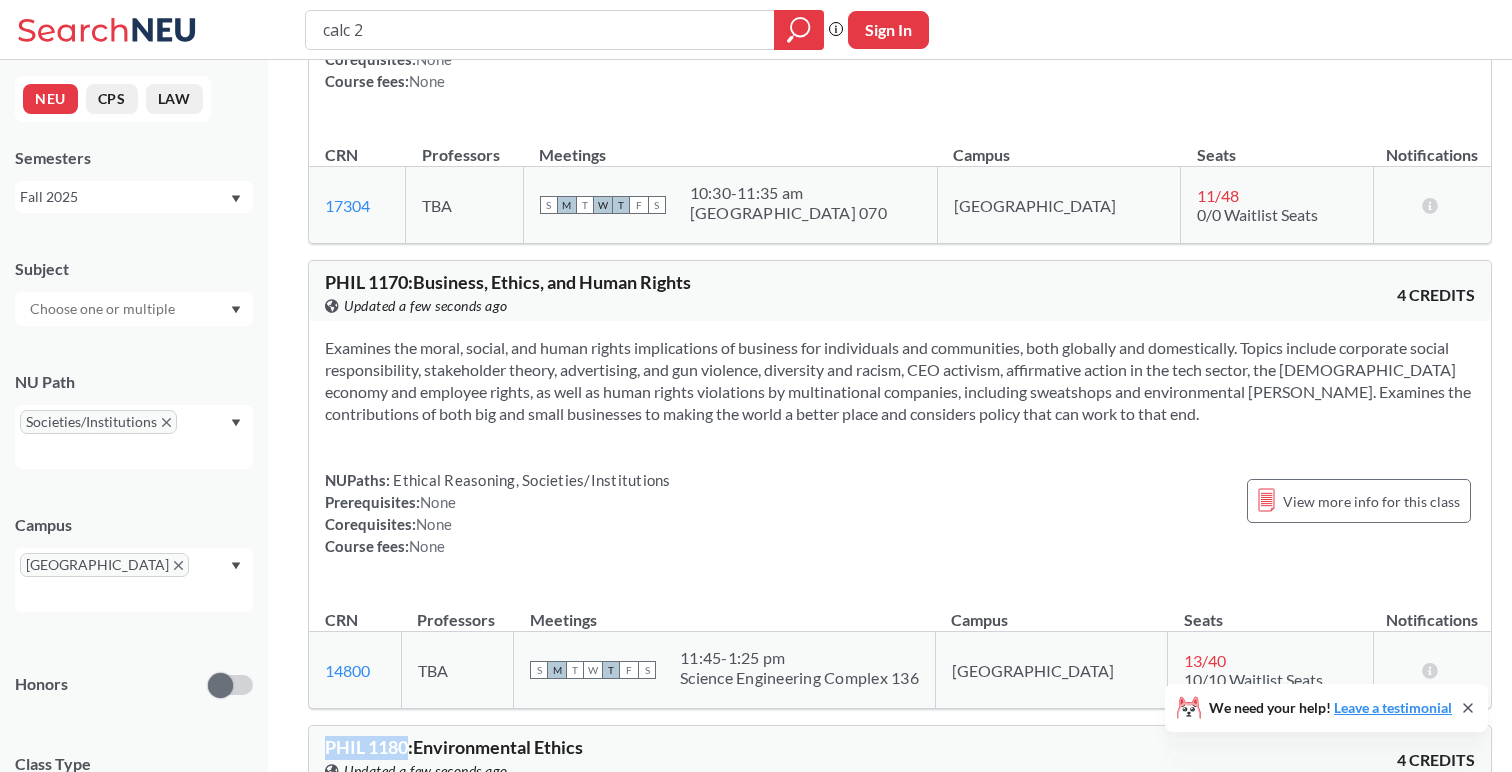 drag, startPoint x: 328, startPoint y: 302, endPoint x: 406, endPoint y: 300, distance: 78.025635 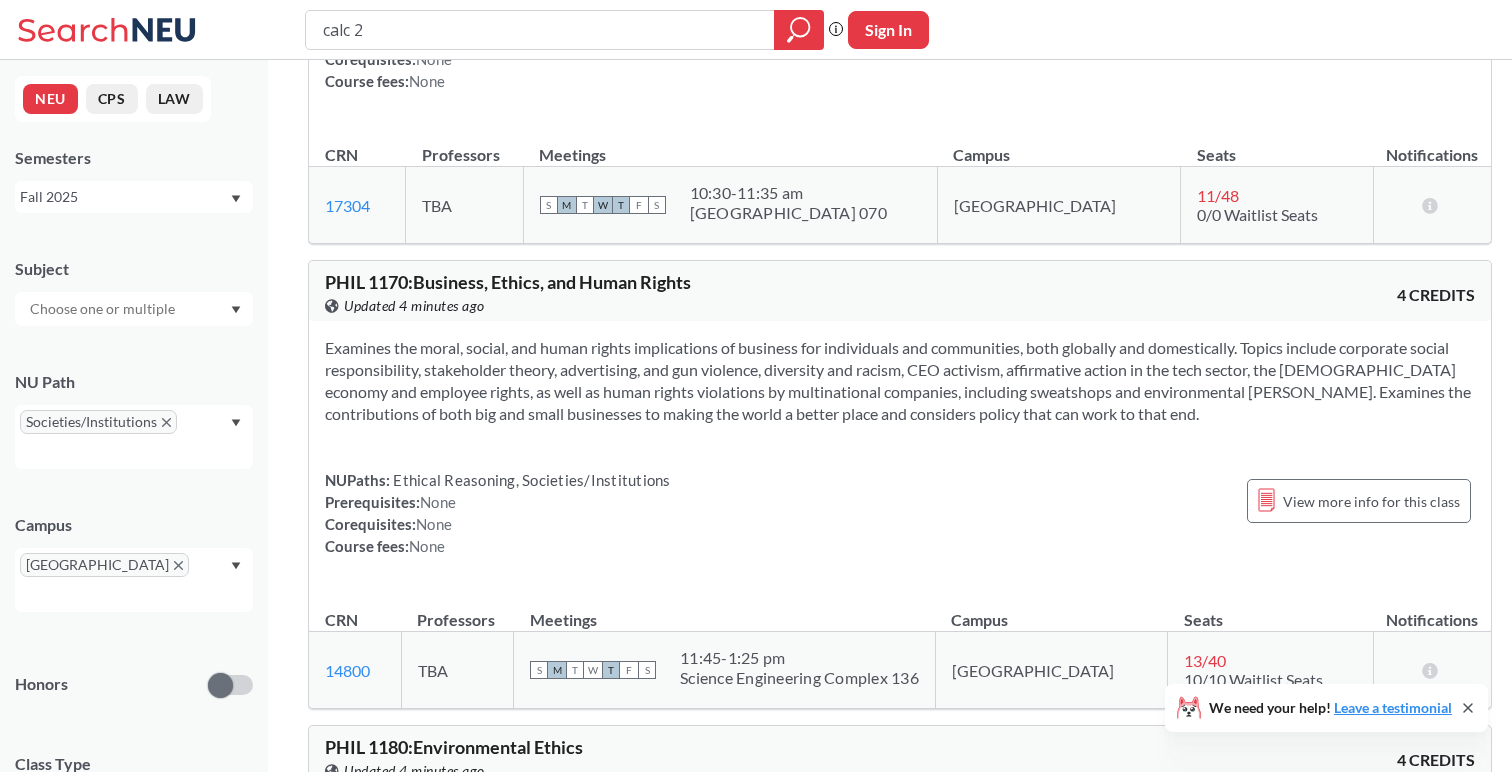 drag, startPoint x: 399, startPoint y: 644, endPoint x: 318, endPoint y: 643, distance: 81.00617 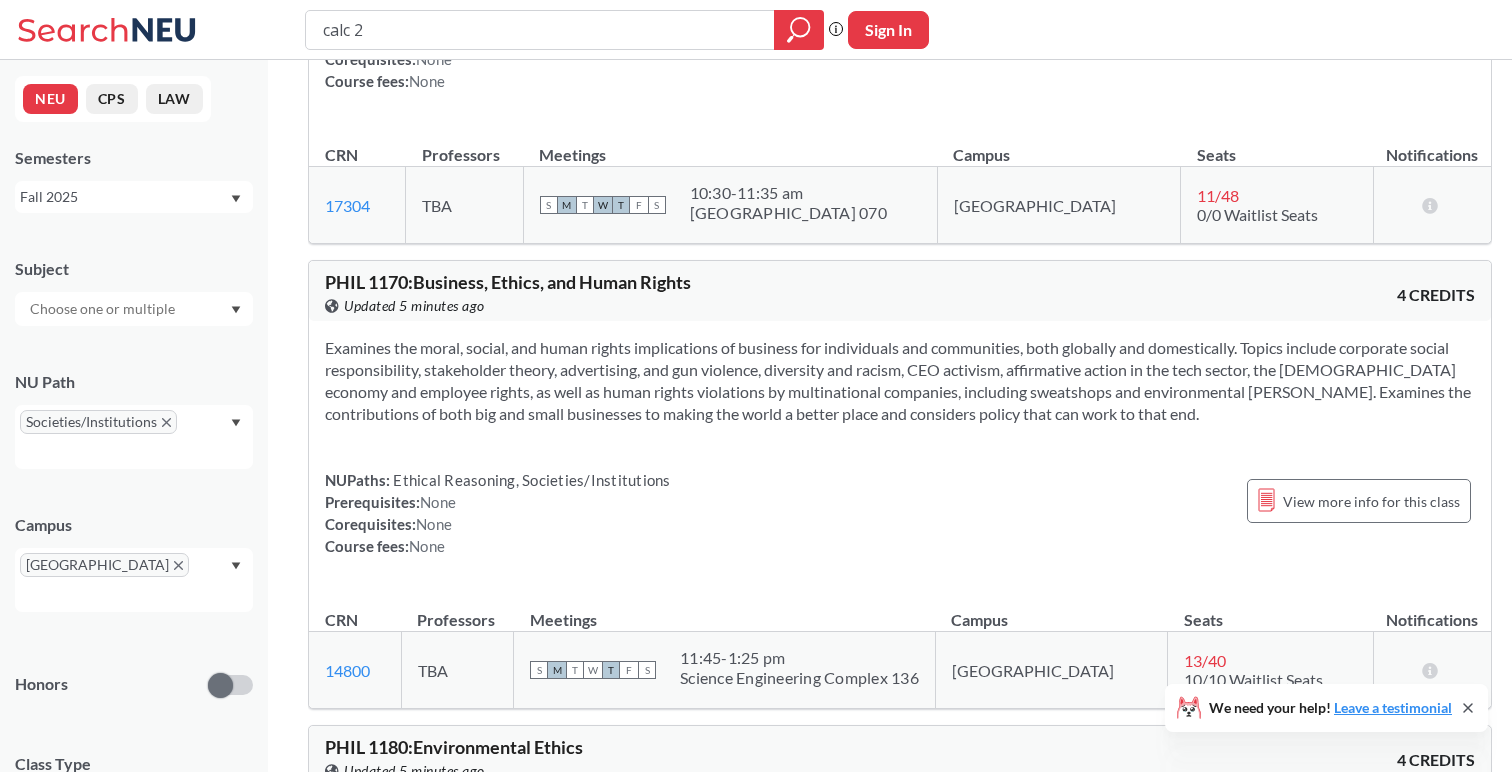 copy on "12312" 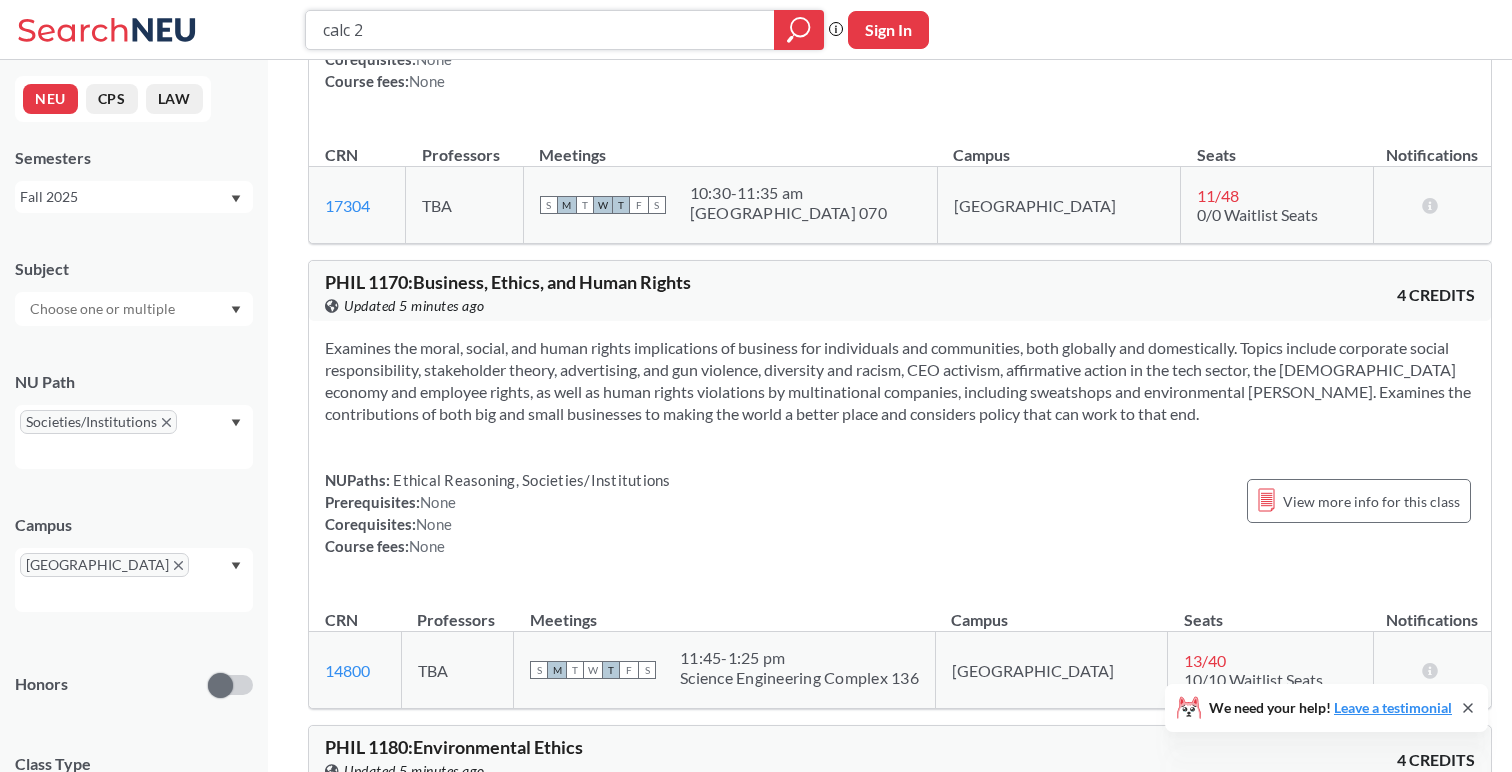 drag, startPoint x: 522, startPoint y: 31, endPoint x: 526, endPoint y: 42, distance: 11.7046995 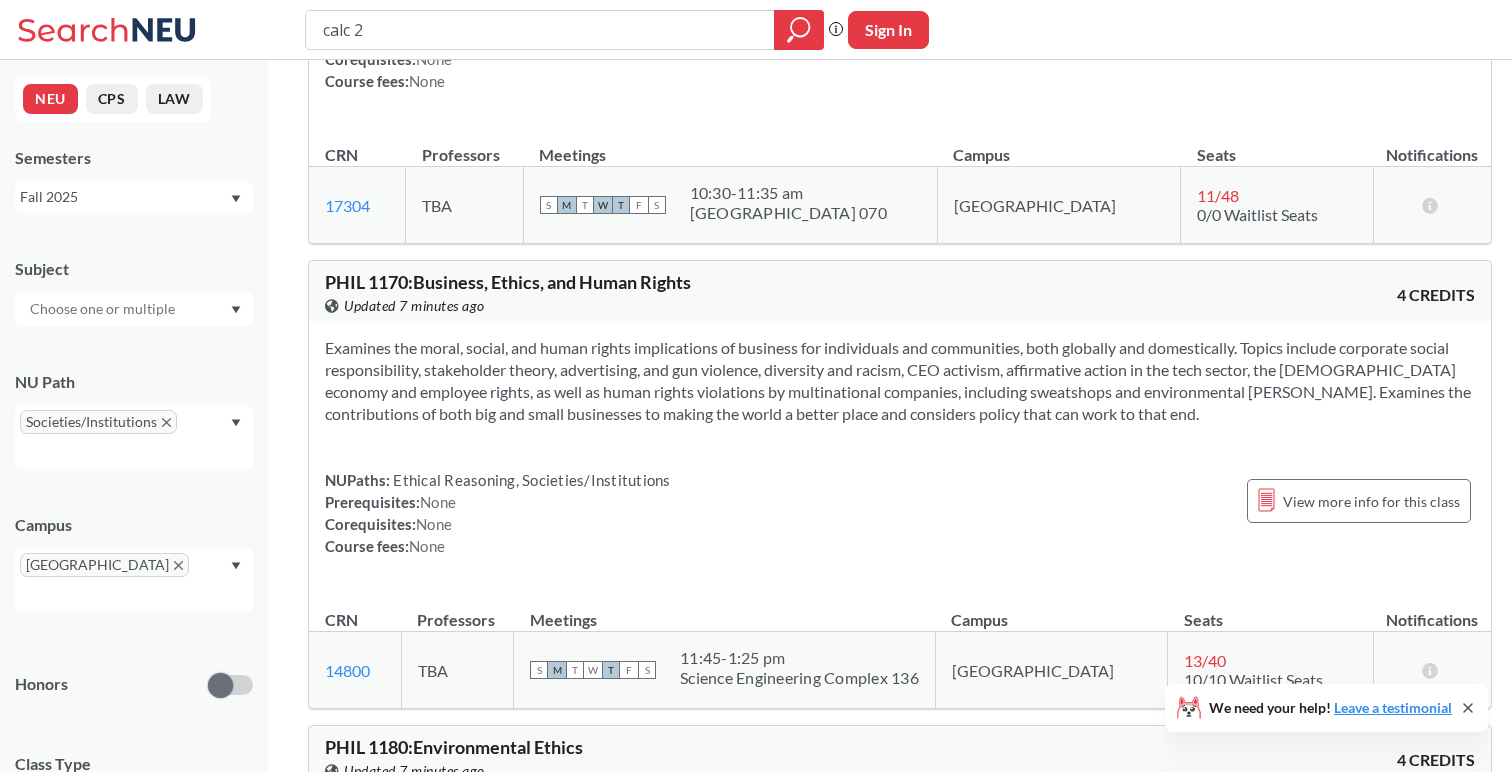 drag, startPoint x: 400, startPoint y: 649, endPoint x: 318, endPoint y: 647, distance: 82.02438 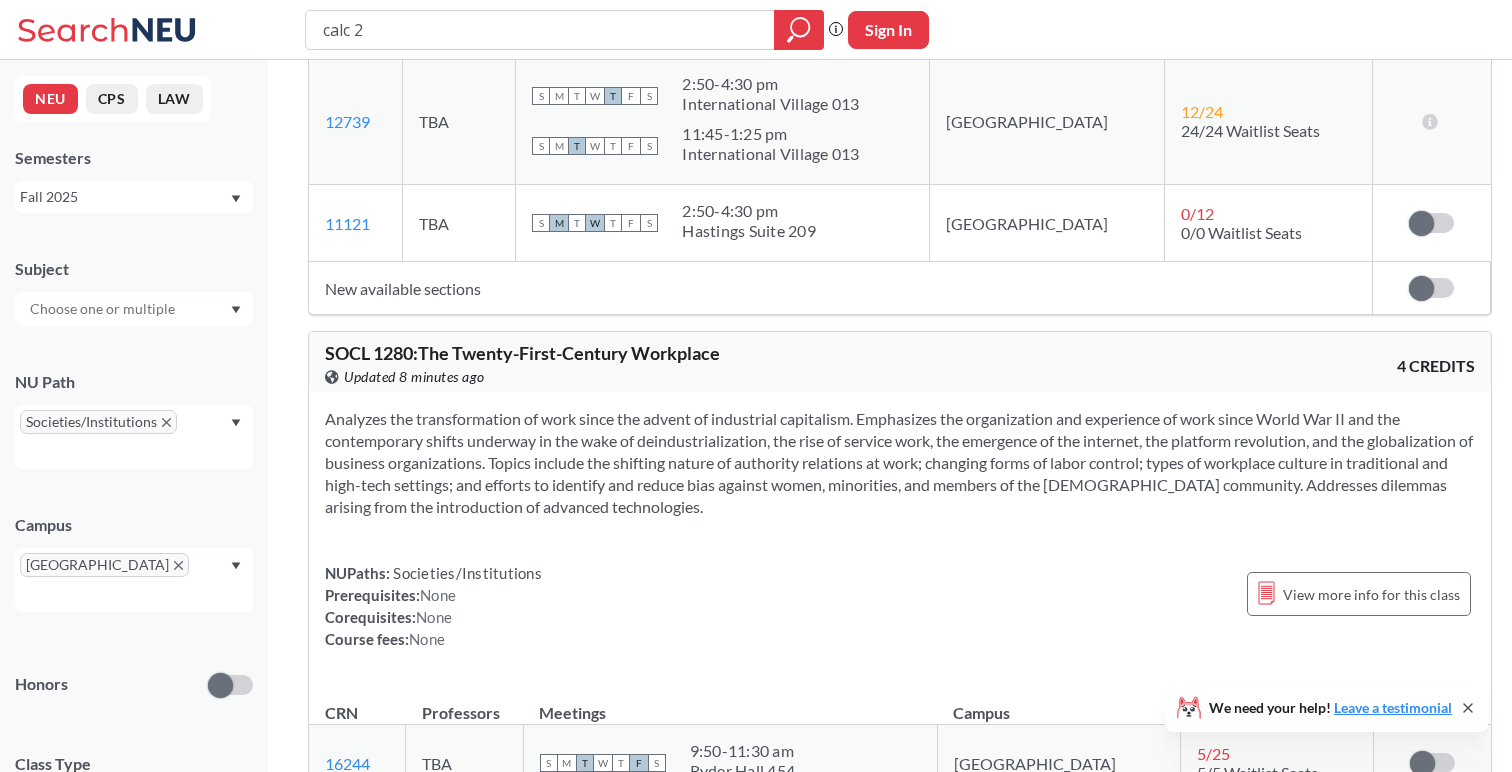 scroll, scrollTop: 24456, scrollLeft: 0, axis: vertical 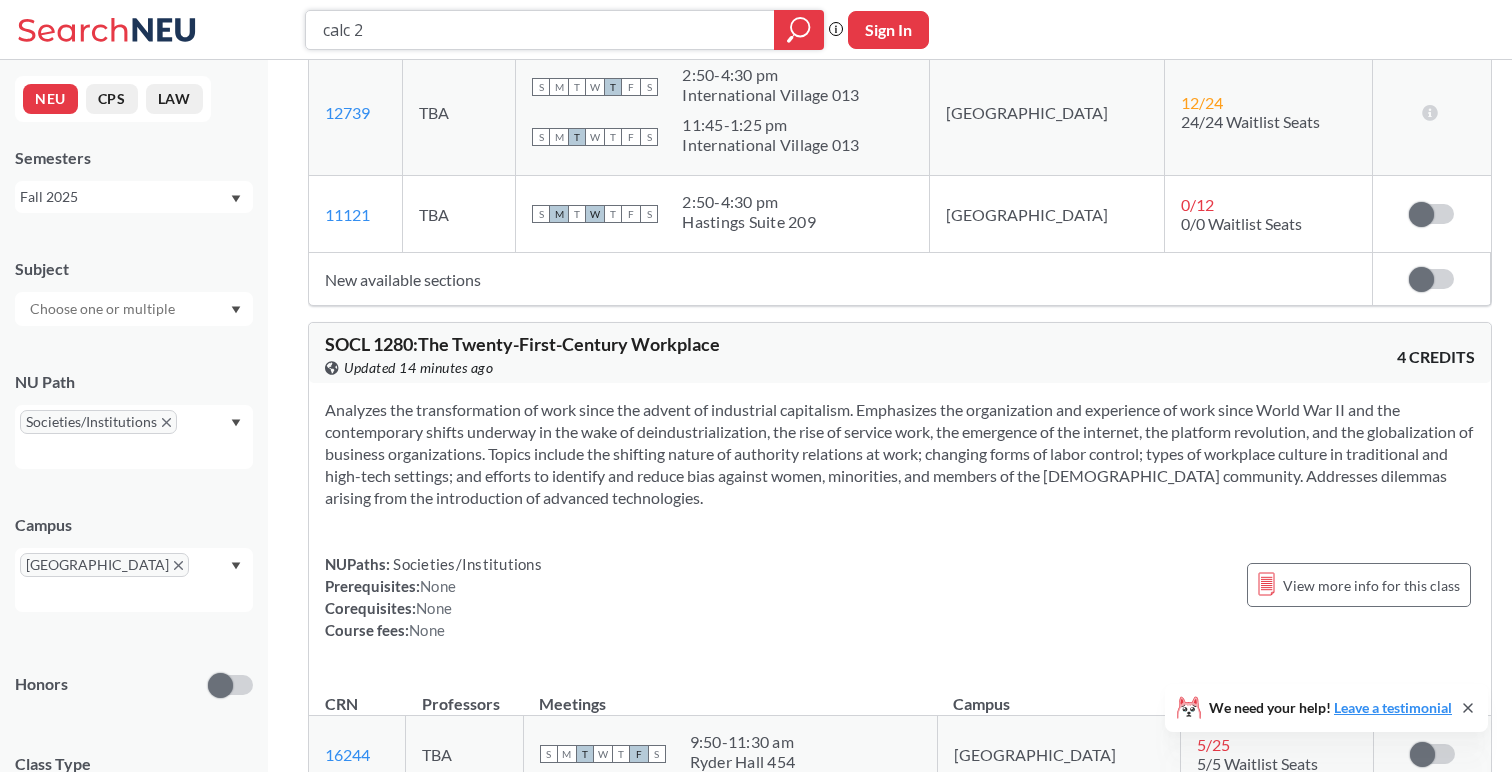 click on "calc 2" at bounding box center (540, 30) 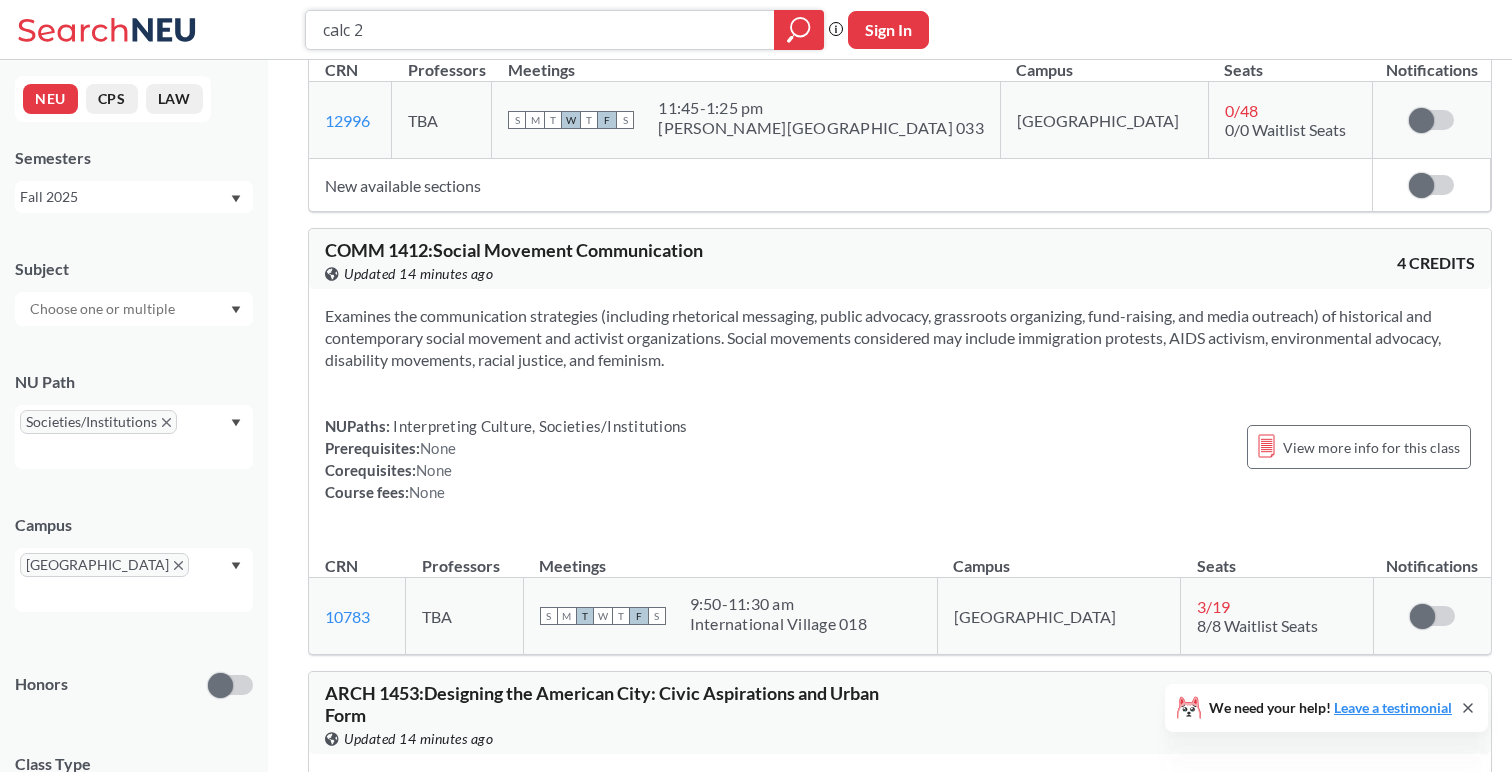 scroll, scrollTop: 27277, scrollLeft: 0, axis: vertical 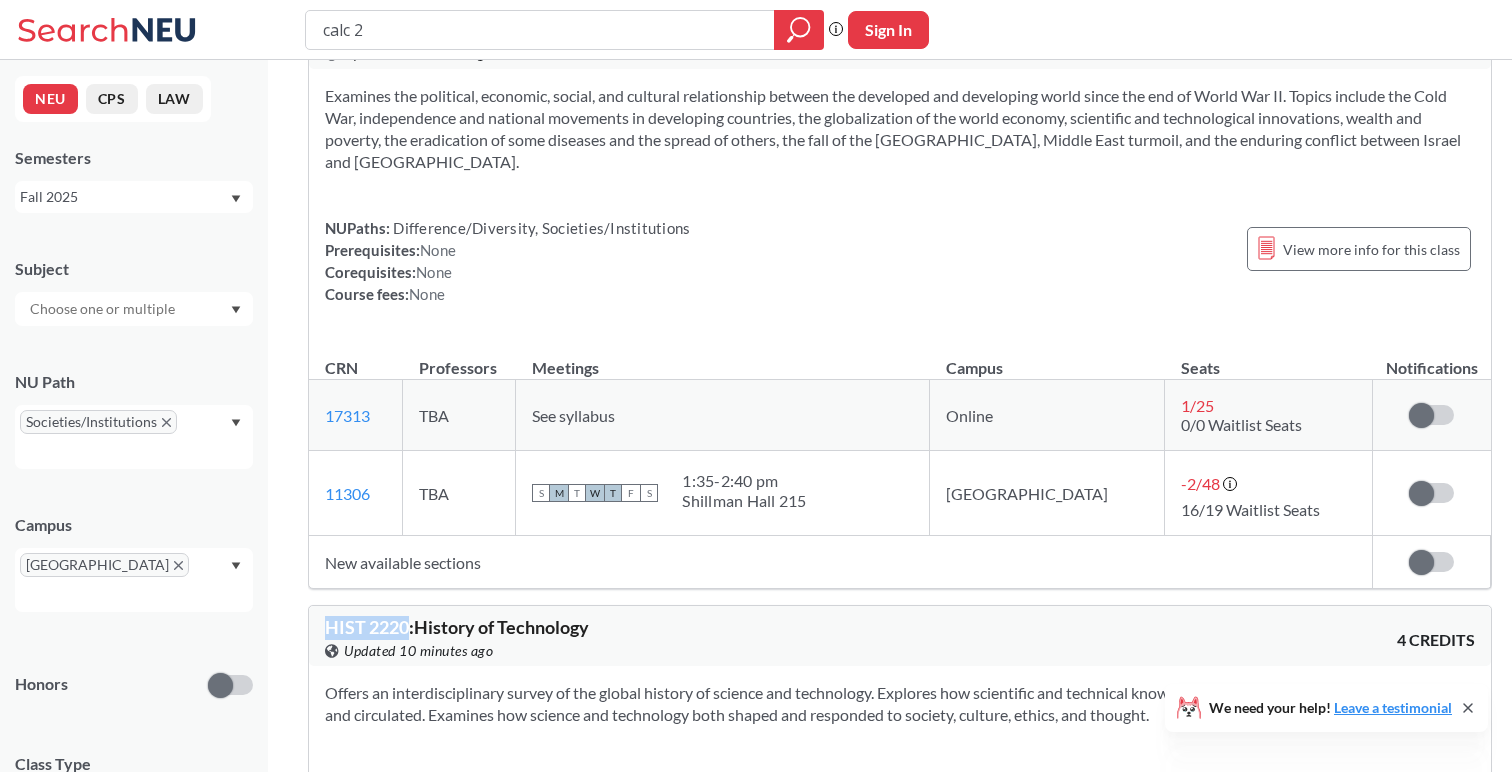 drag, startPoint x: 326, startPoint y: 171, endPoint x: 405, endPoint y: 172, distance: 79.00633 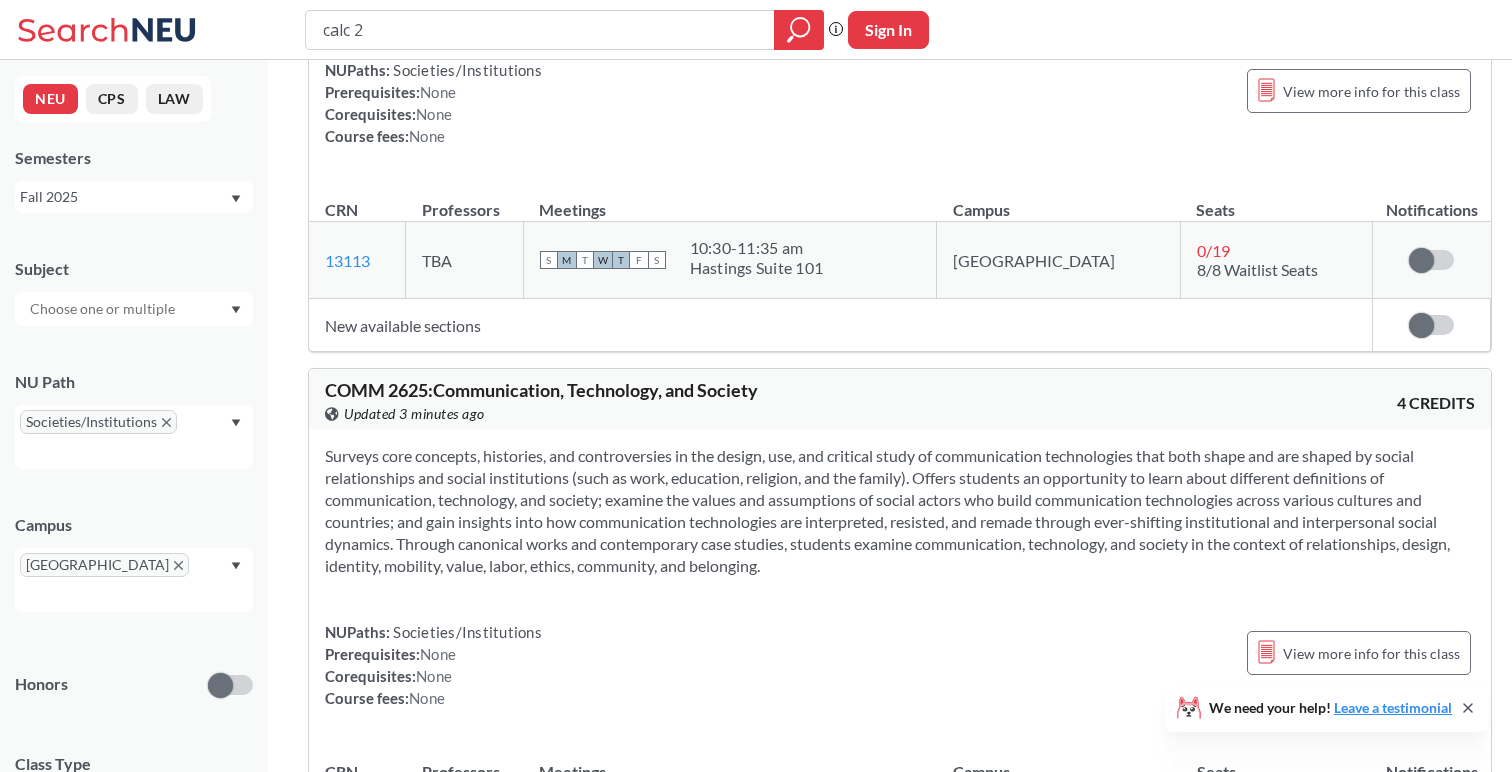 scroll, scrollTop: 49946, scrollLeft: 0, axis: vertical 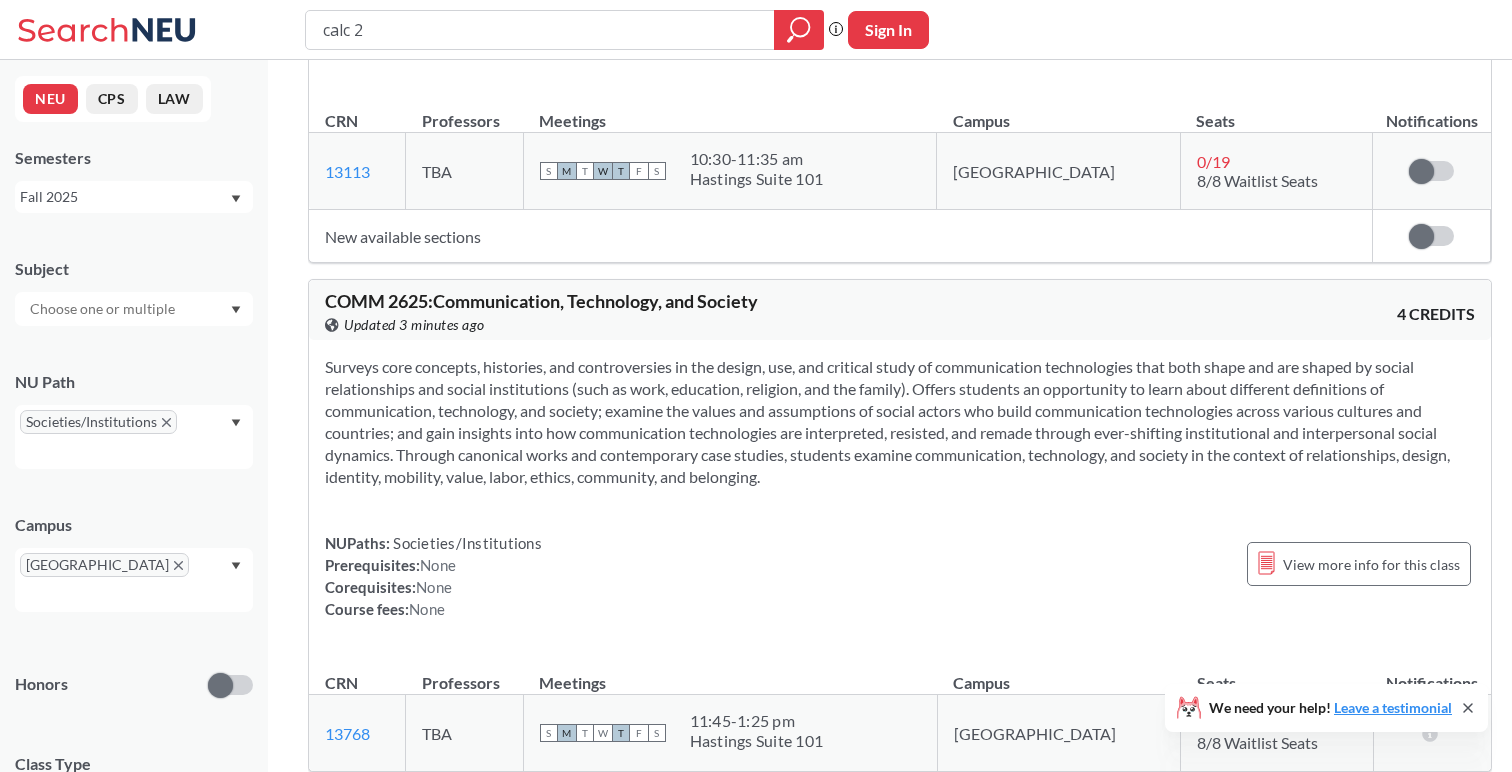 drag, startPoint x: 326, startPoint y: 322, endPoint x: 392, endPoint y: 320, distance: 66.0303 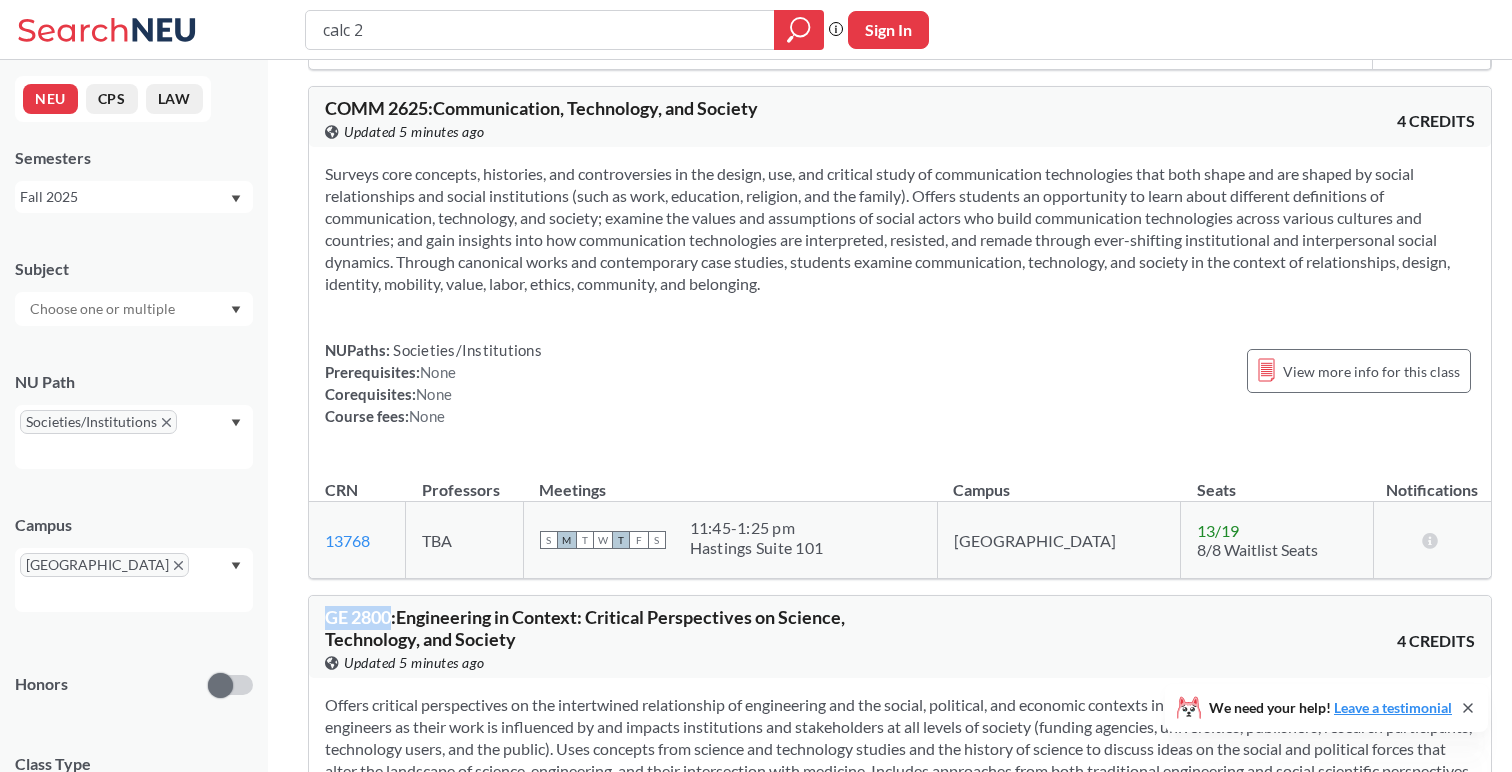 scroll, scrollTop: 50140, scrollLeft: 0, axis: vertical 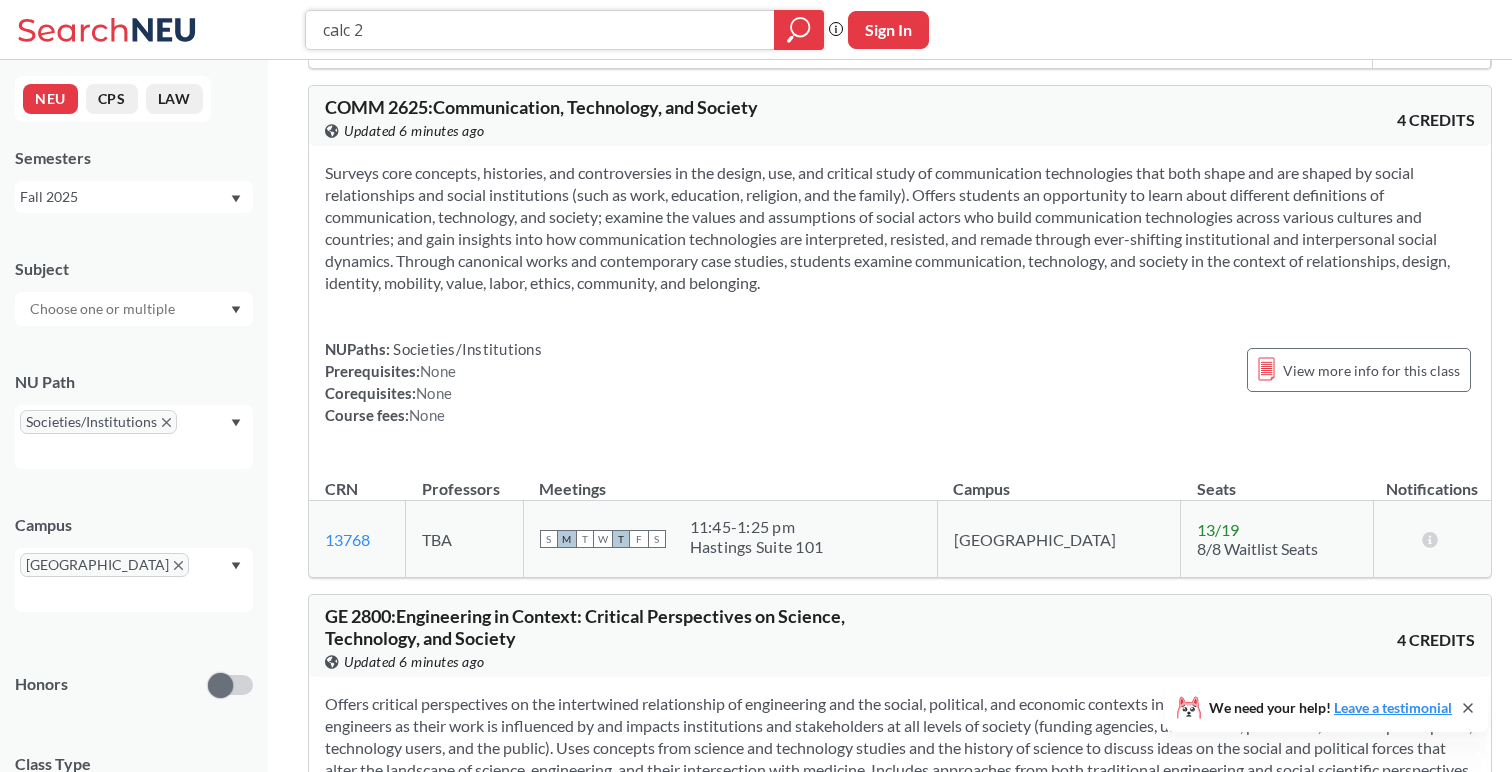drag, startPoint x: 469, startPoint y: 33, endPoint x: 322, endPoint y: 27, distance: 147.12239 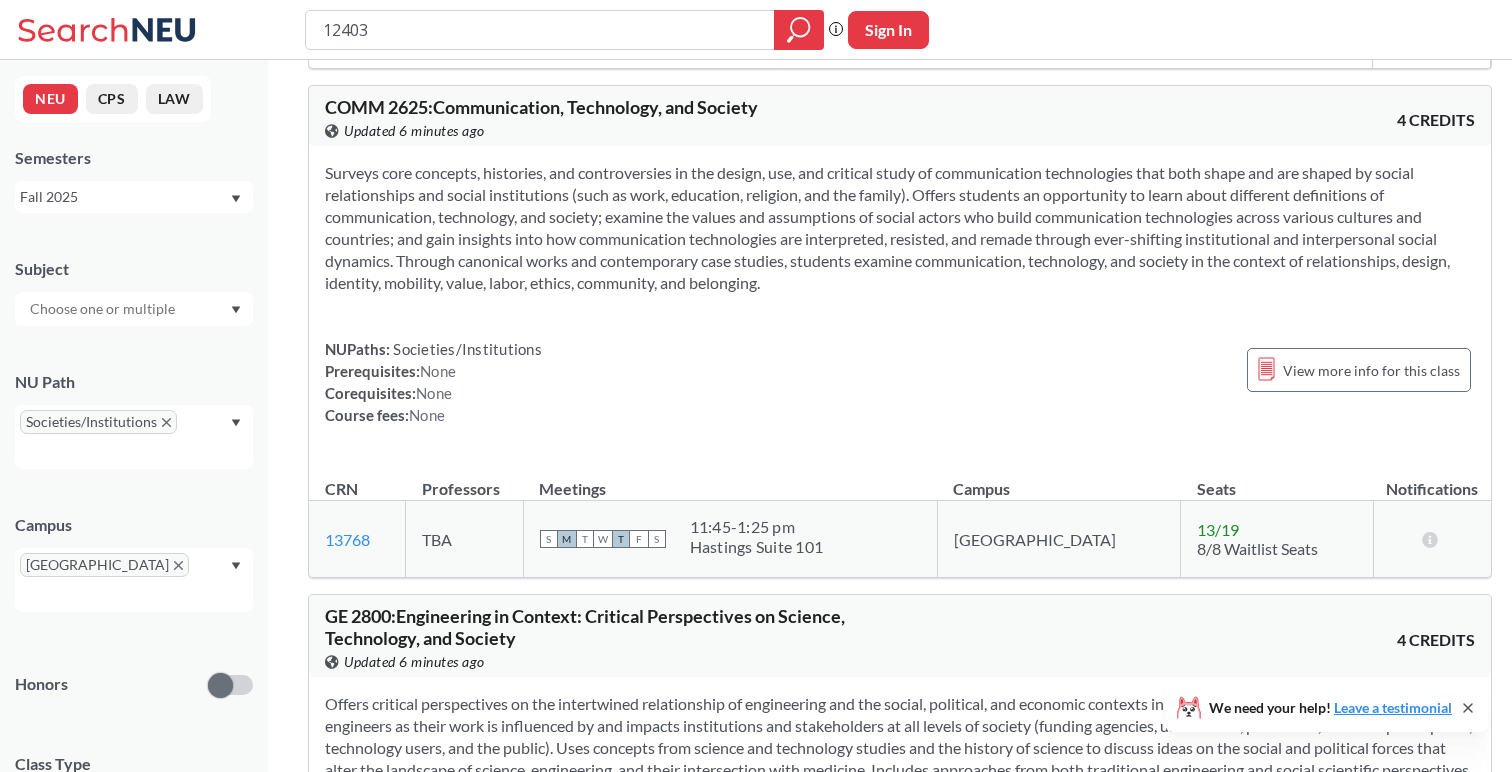 scroll, scrollTop: 0, scrollLeft: 0, axis: both 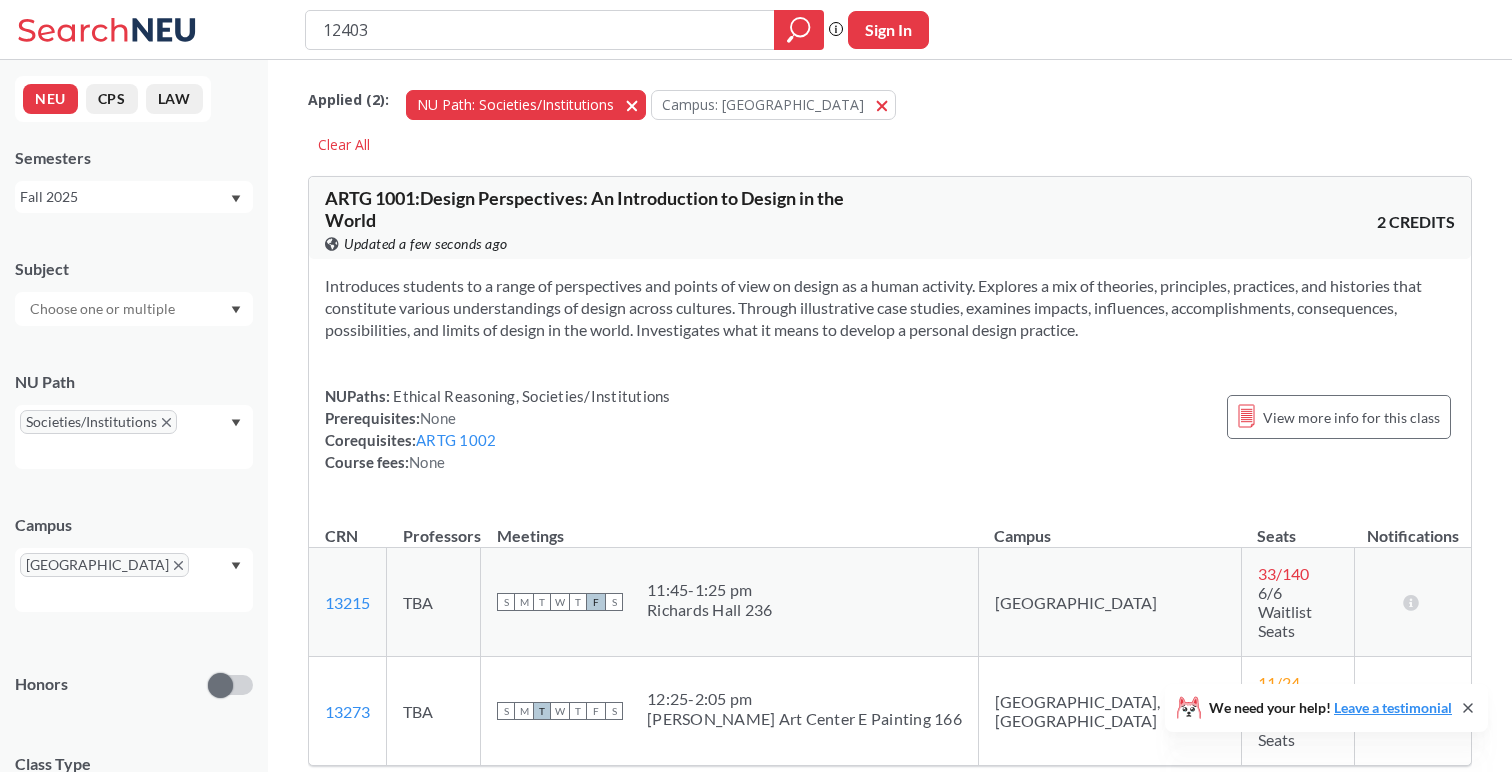 click on "NU Path: Societies/Institutions Societies/Institutions" at bounding box center [526, 105] 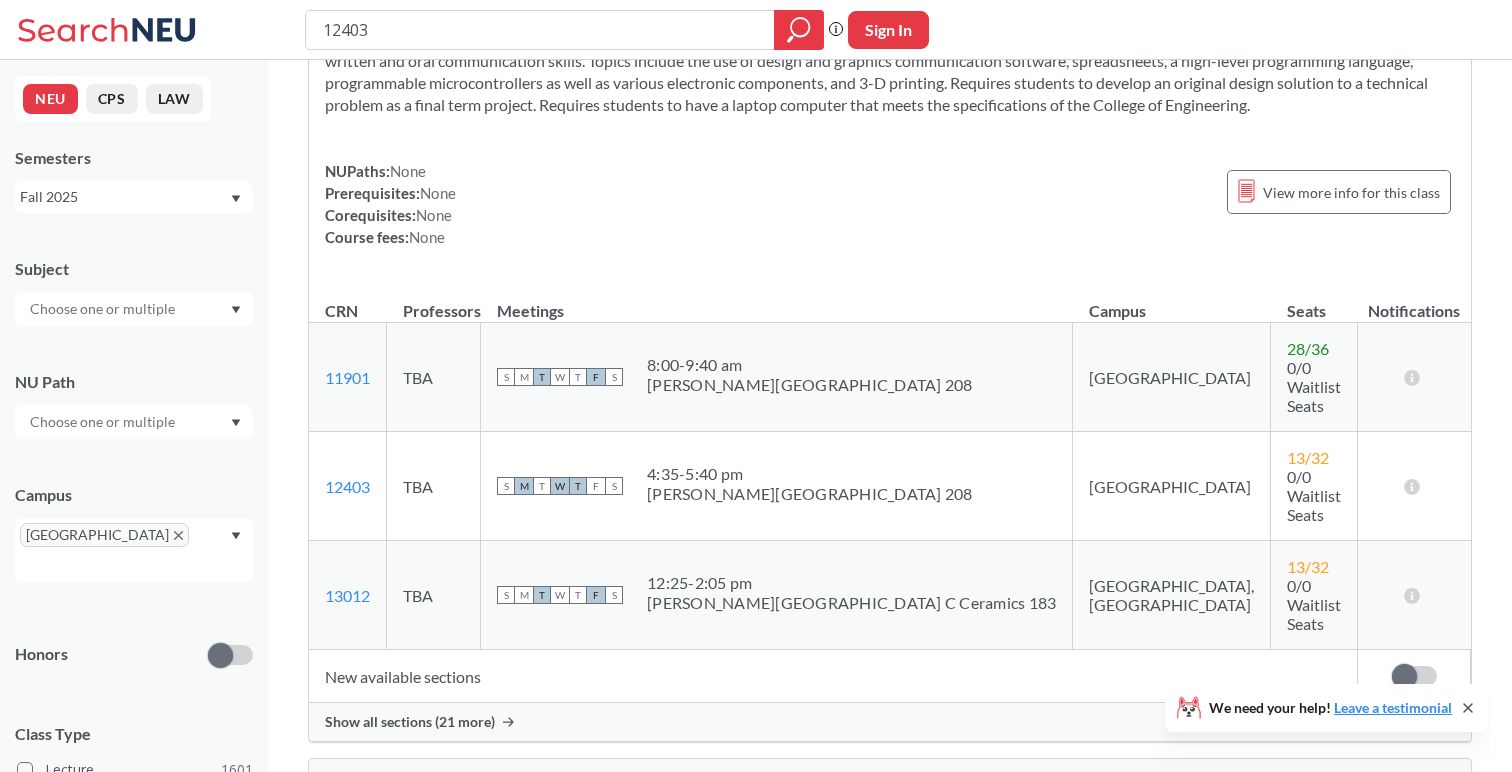 scroll, scrollTop: 300, scrollLeft: 0, axis: vertical 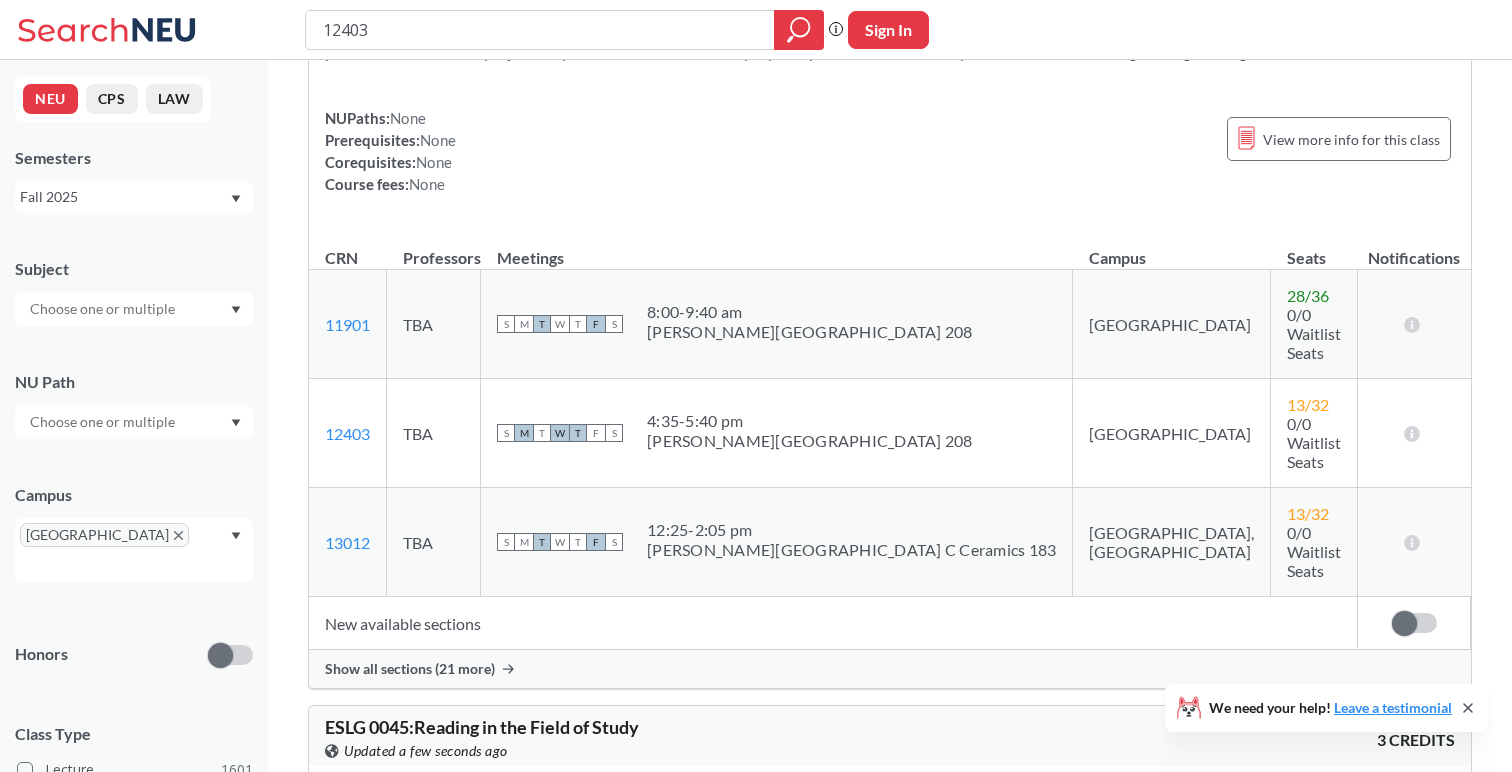 click on "Show all sections (21 more)" at bounding box center (410, 669) 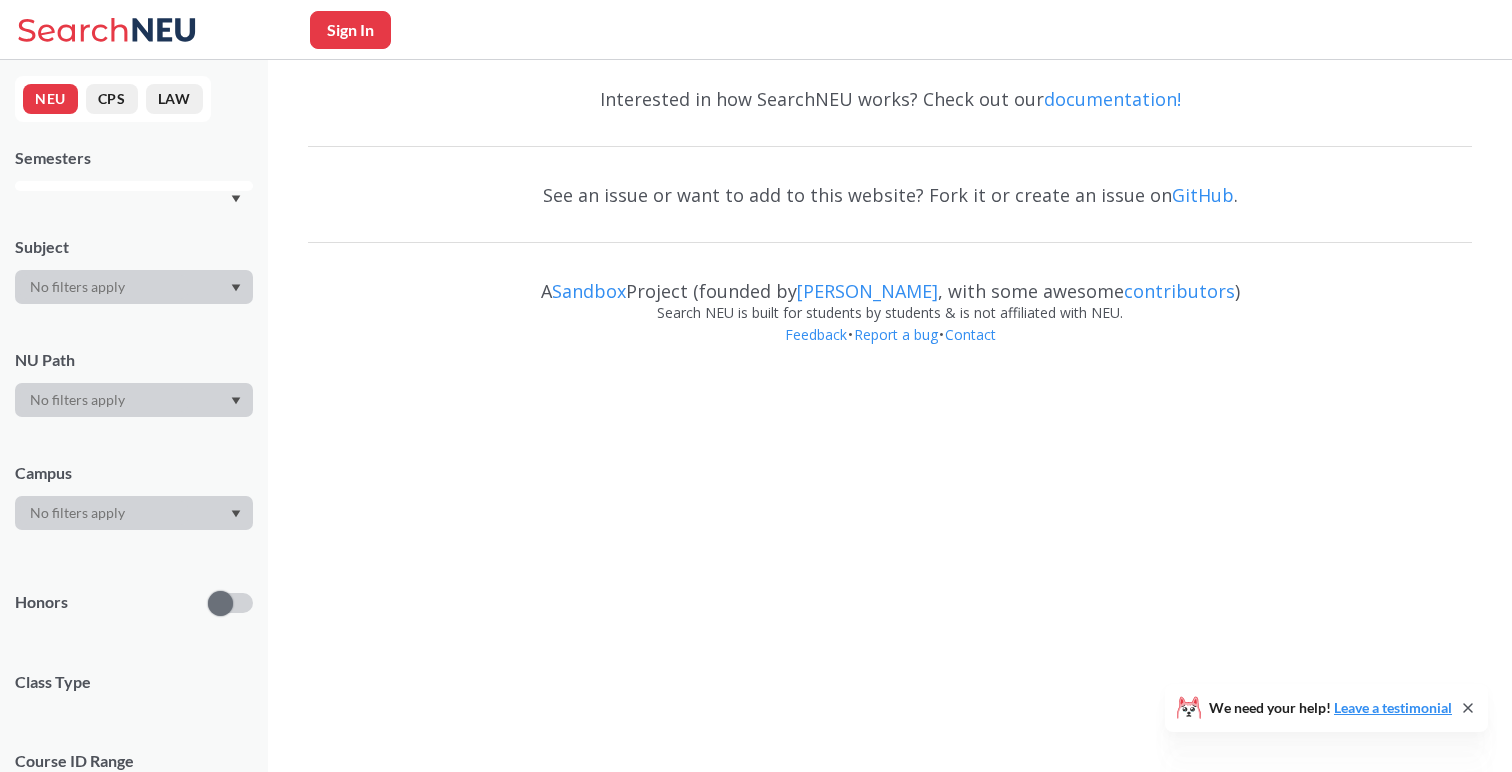 scroll, scrollTop: 0, scrollLeft: 0, axis: both 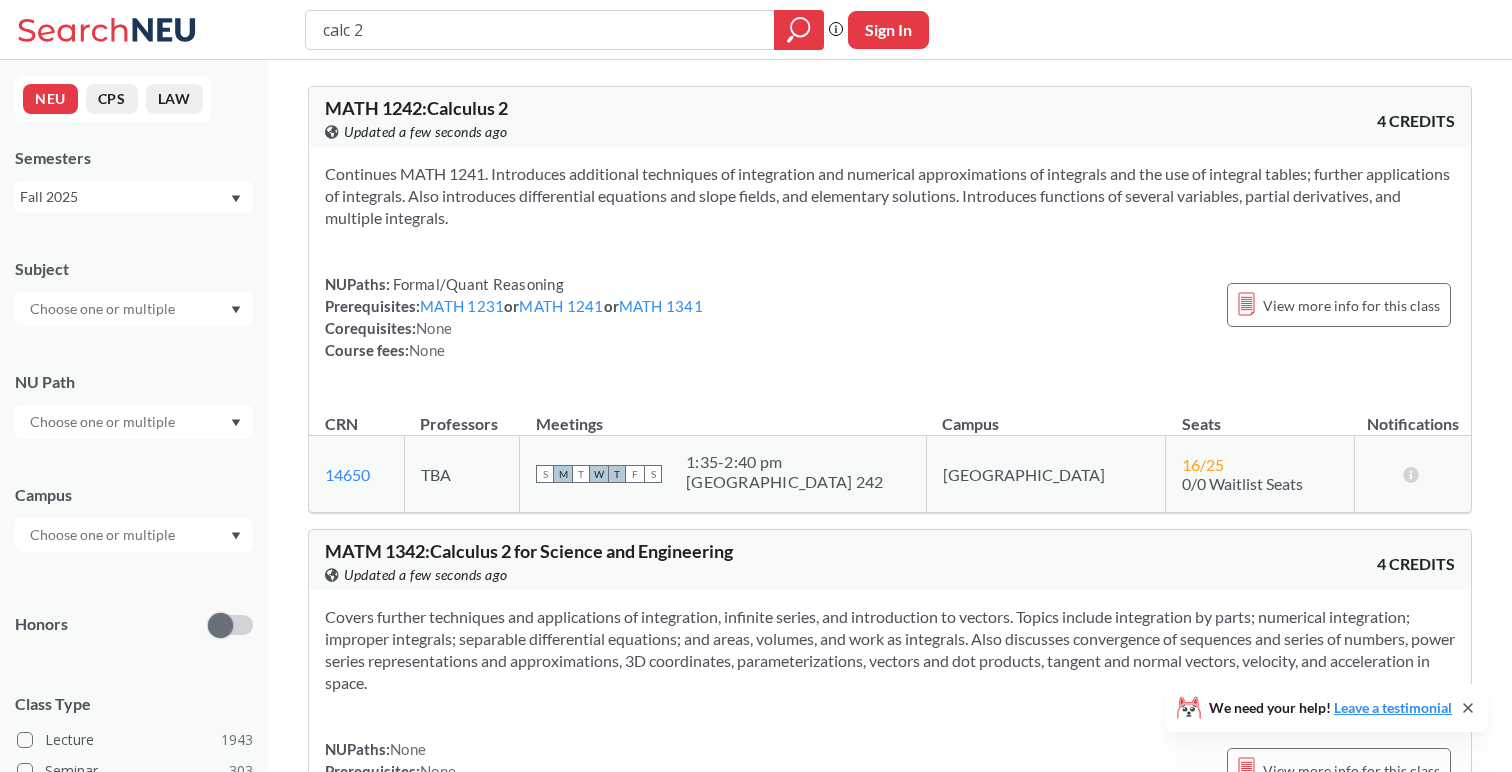 drag, startPoint x: 453, startPoint y: 29, endPoint x: 242, endPoint y: 22, distance: 211.11609 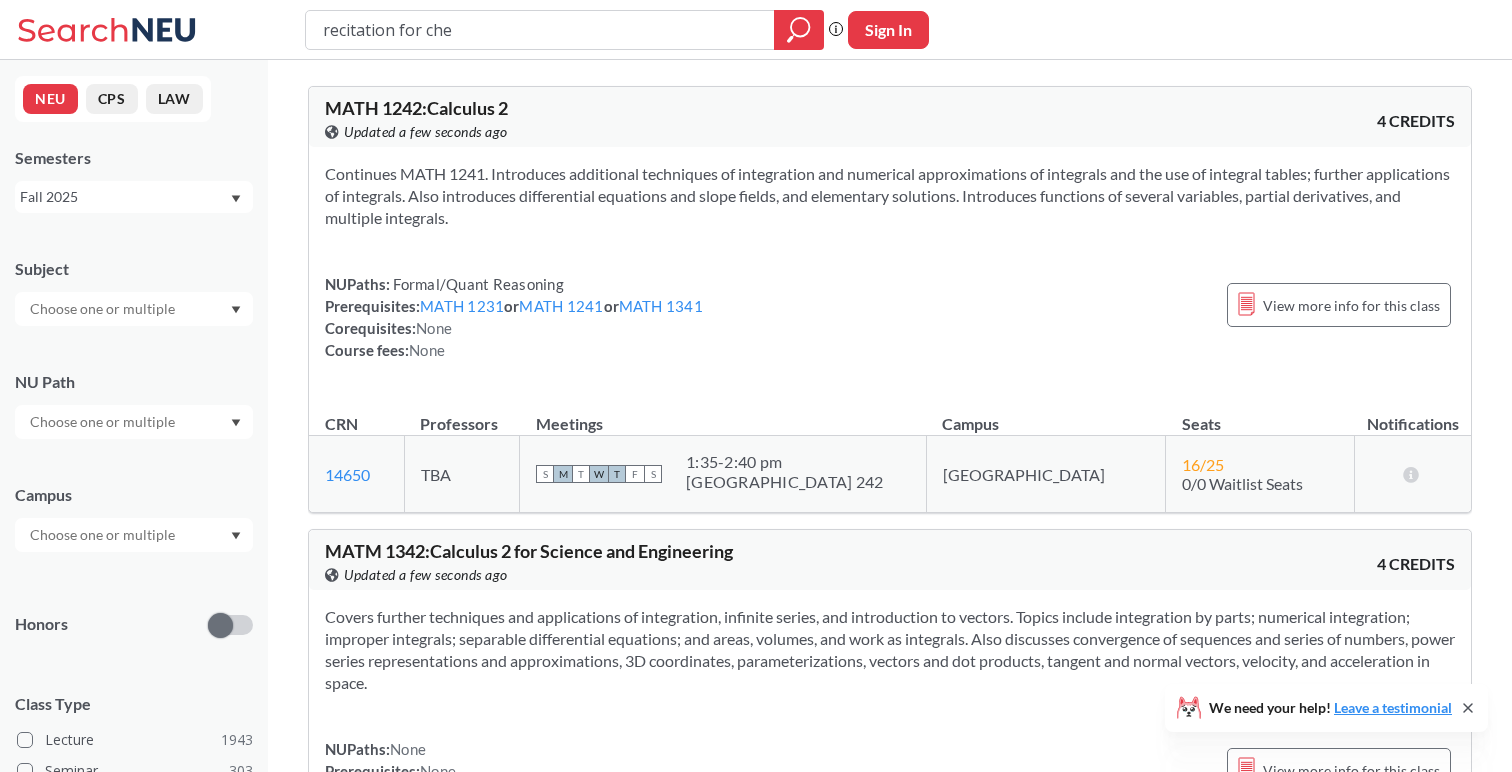type on "recitation for chem" 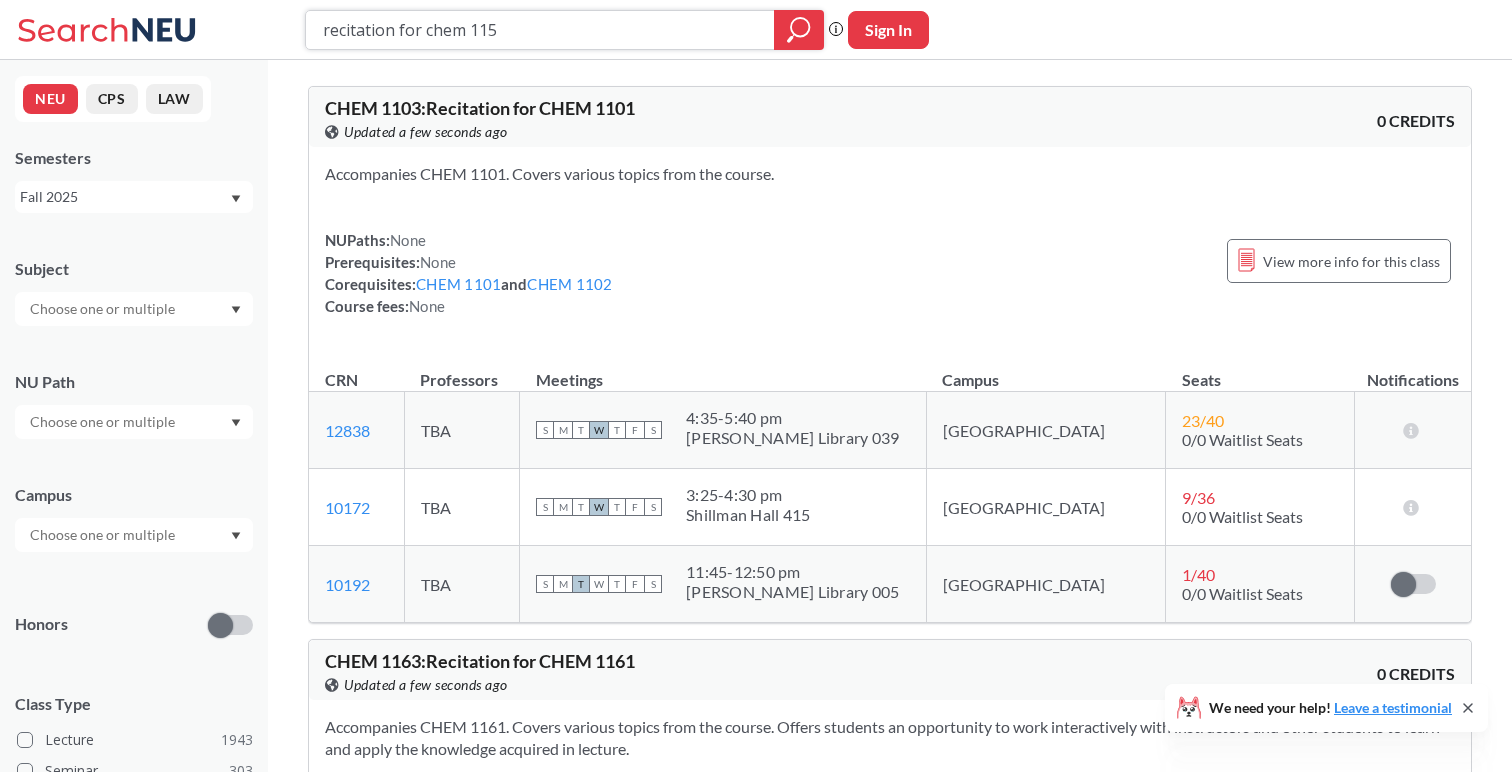 type on "recitation for chem 1151" 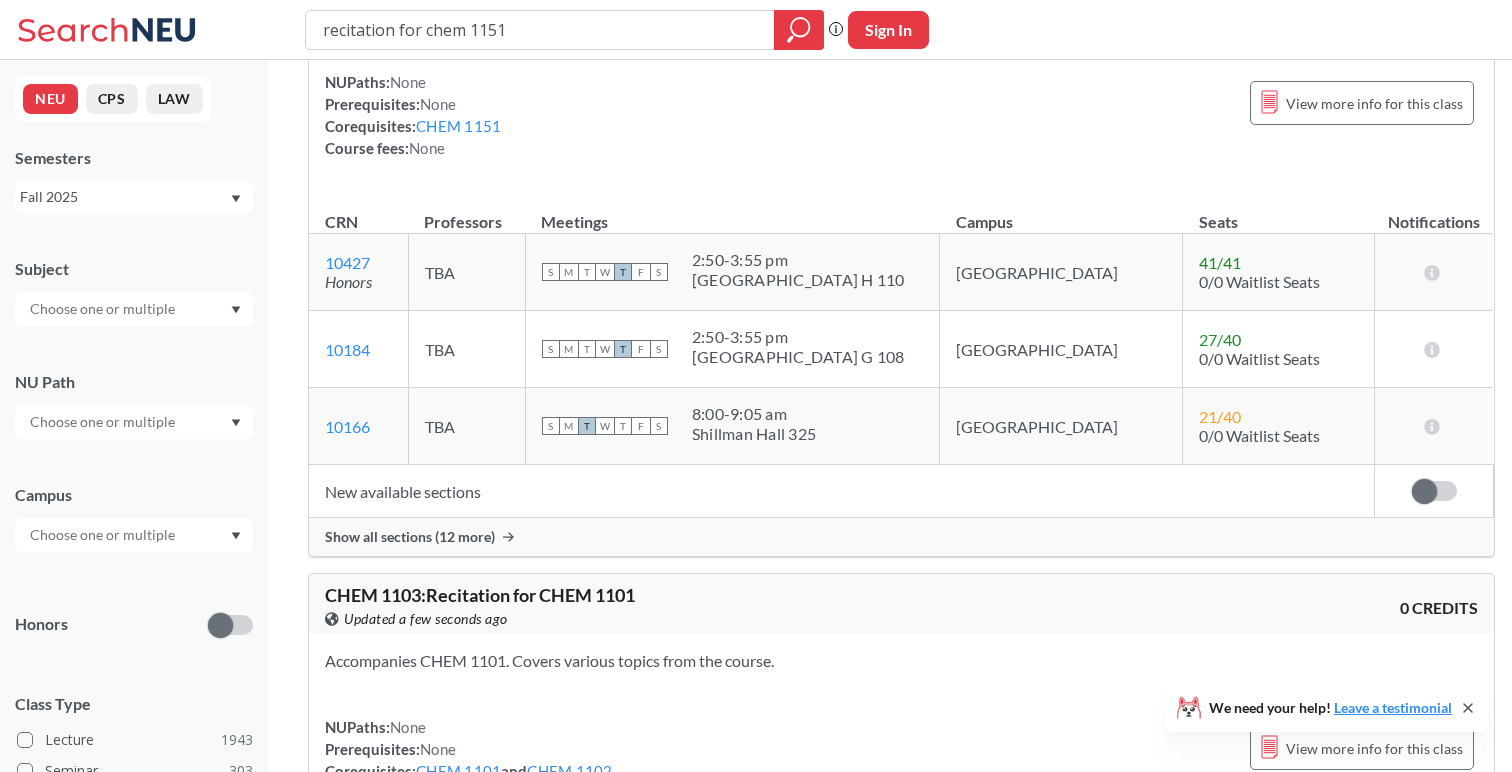 scroll, scrollTop: 195, scrollLeft: 0, axis: vertical 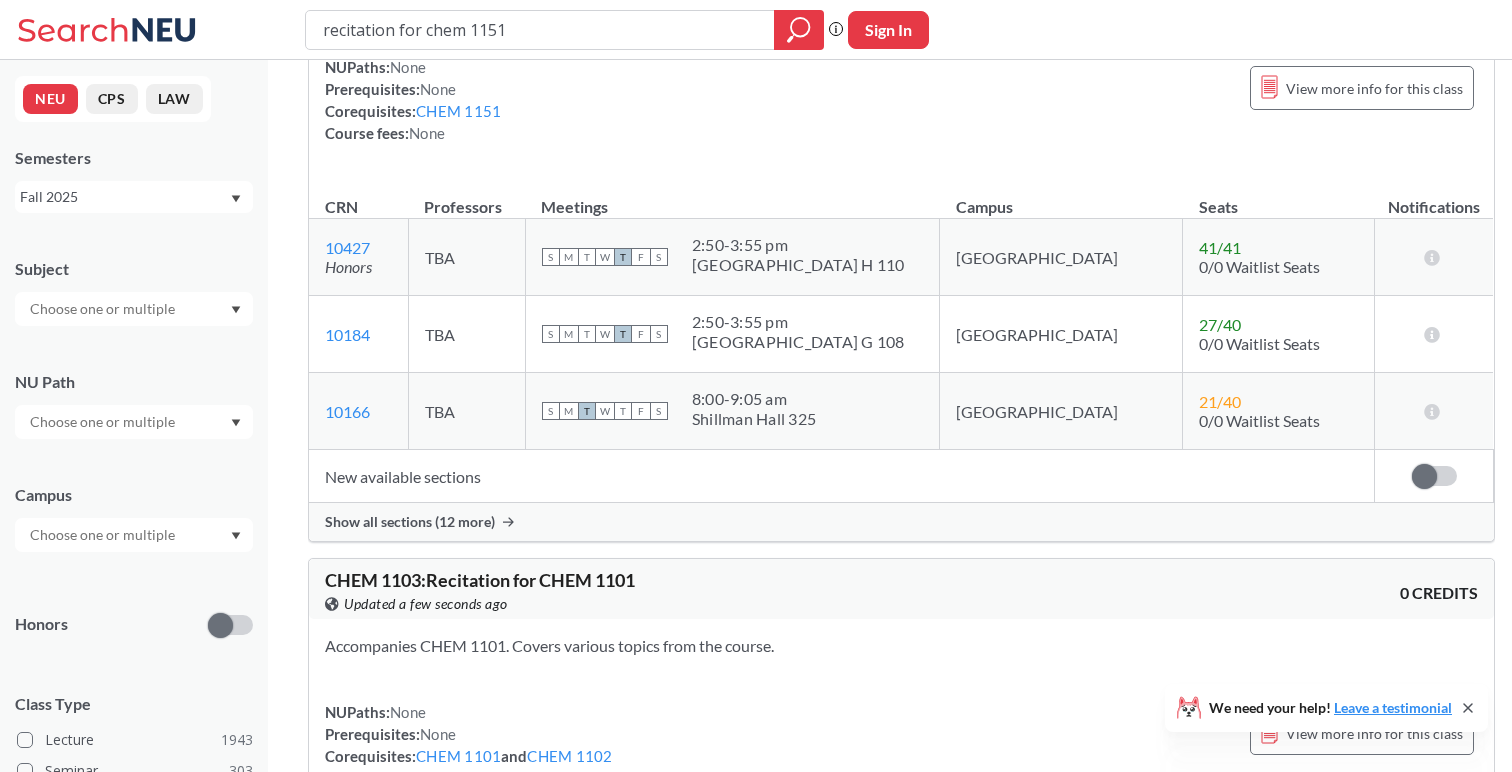 click on "Show all sections (12 more)" at bounding box center [410, 522] 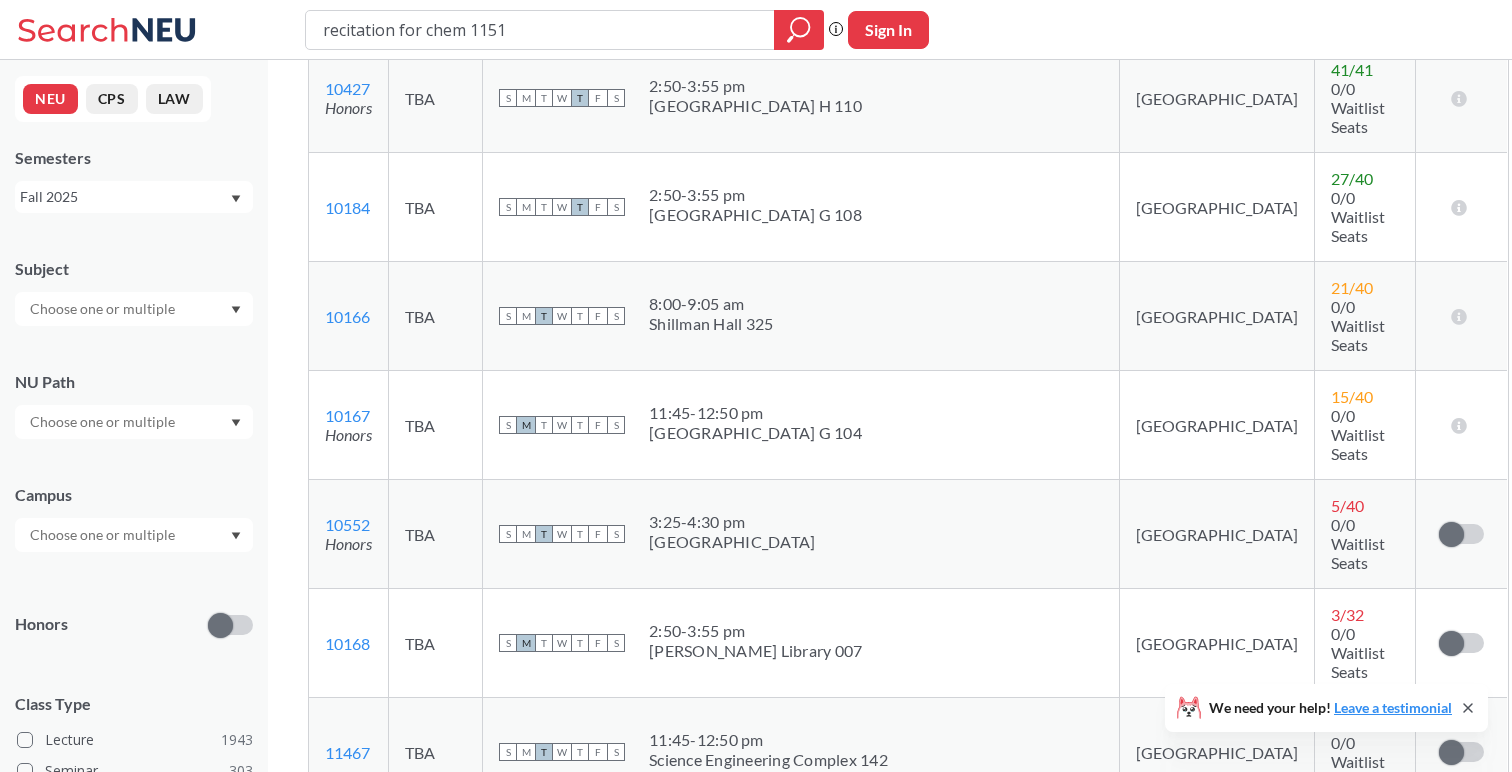 scroll, scrollTop: 375, scrollLeft: 0, axis: vertical 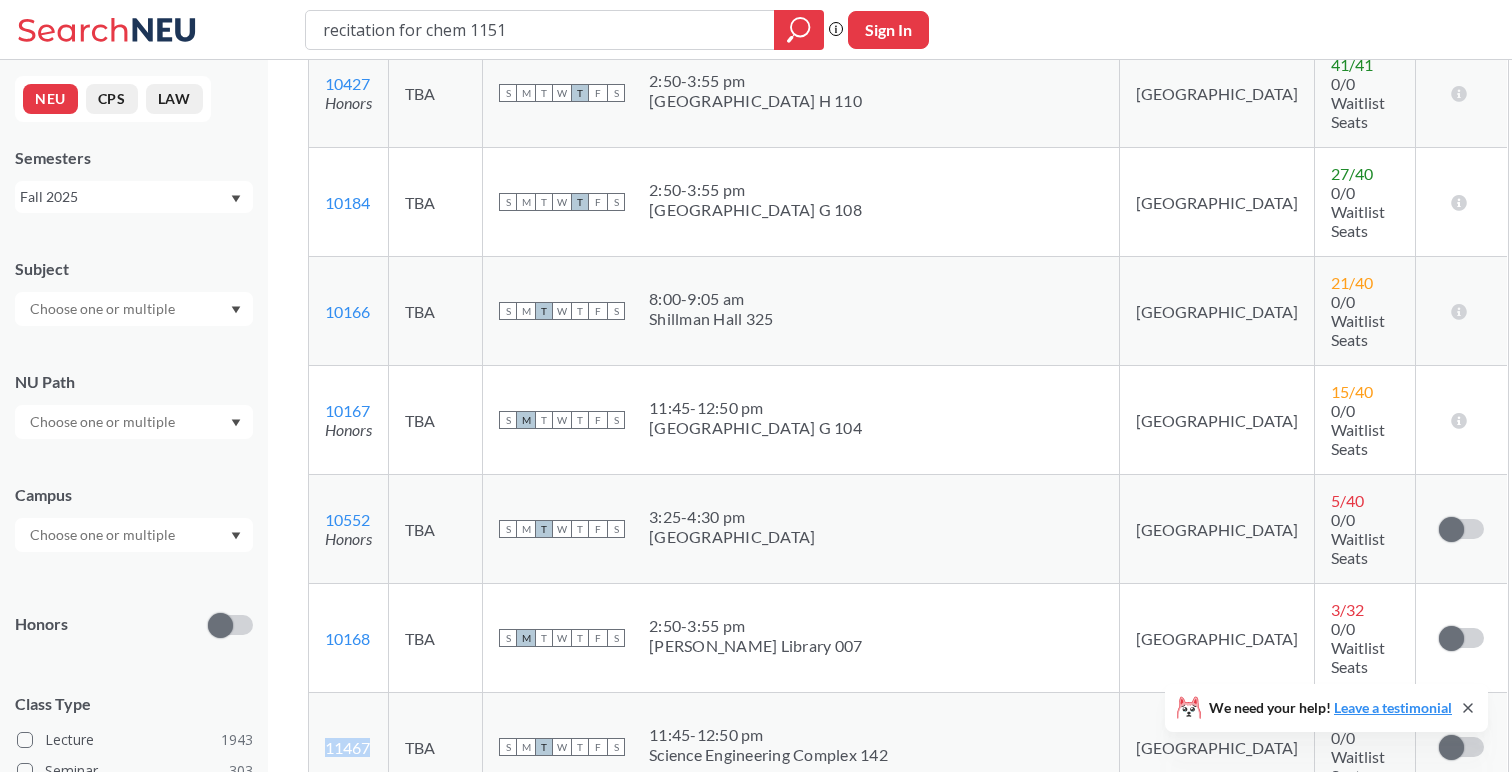 drag, startPoint x: 397, startPoint y: 539, endPoint x: 318, endPoint y: 539, distance: 79 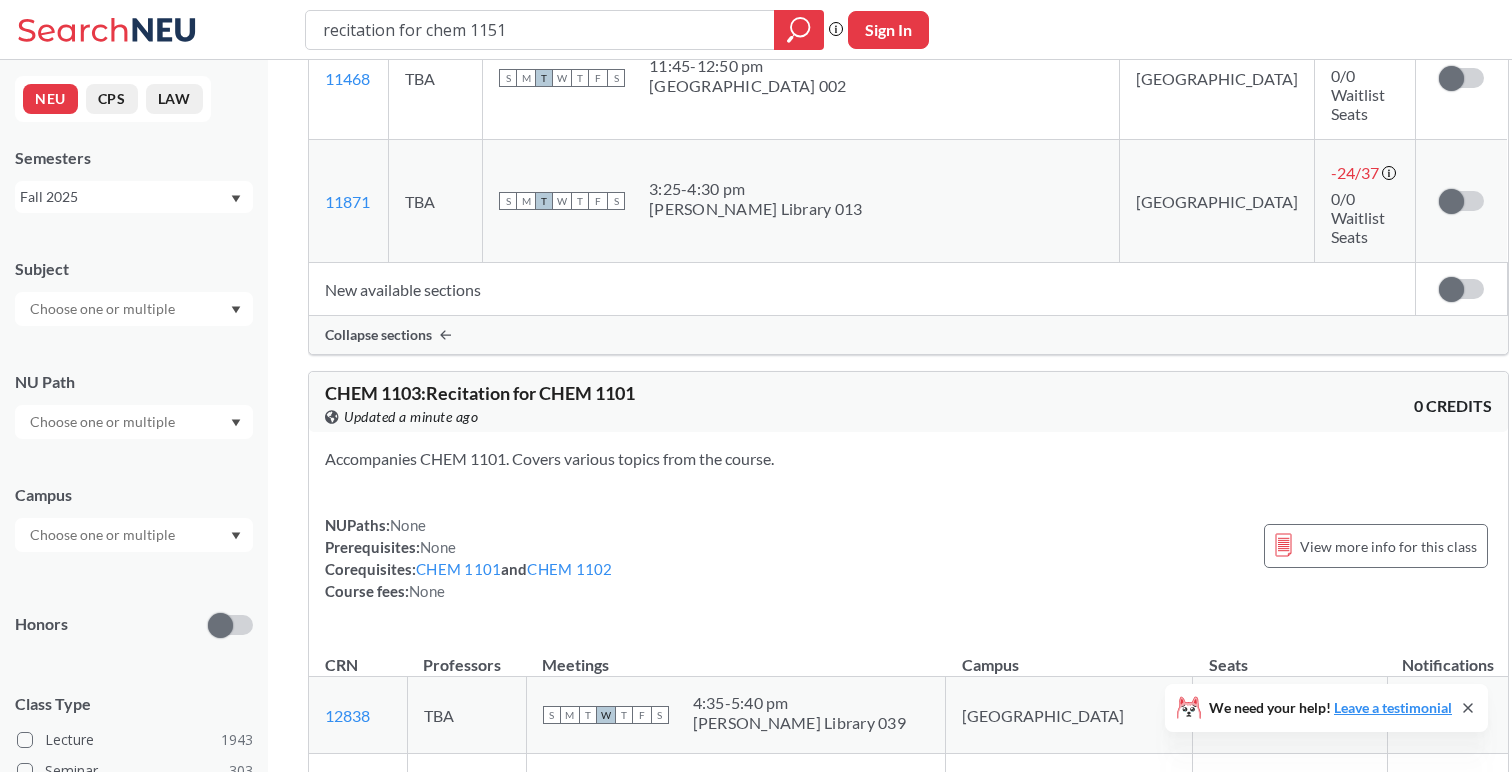 scroll, scrollTop: 1888, scrollLeft: 0, axis: vertical 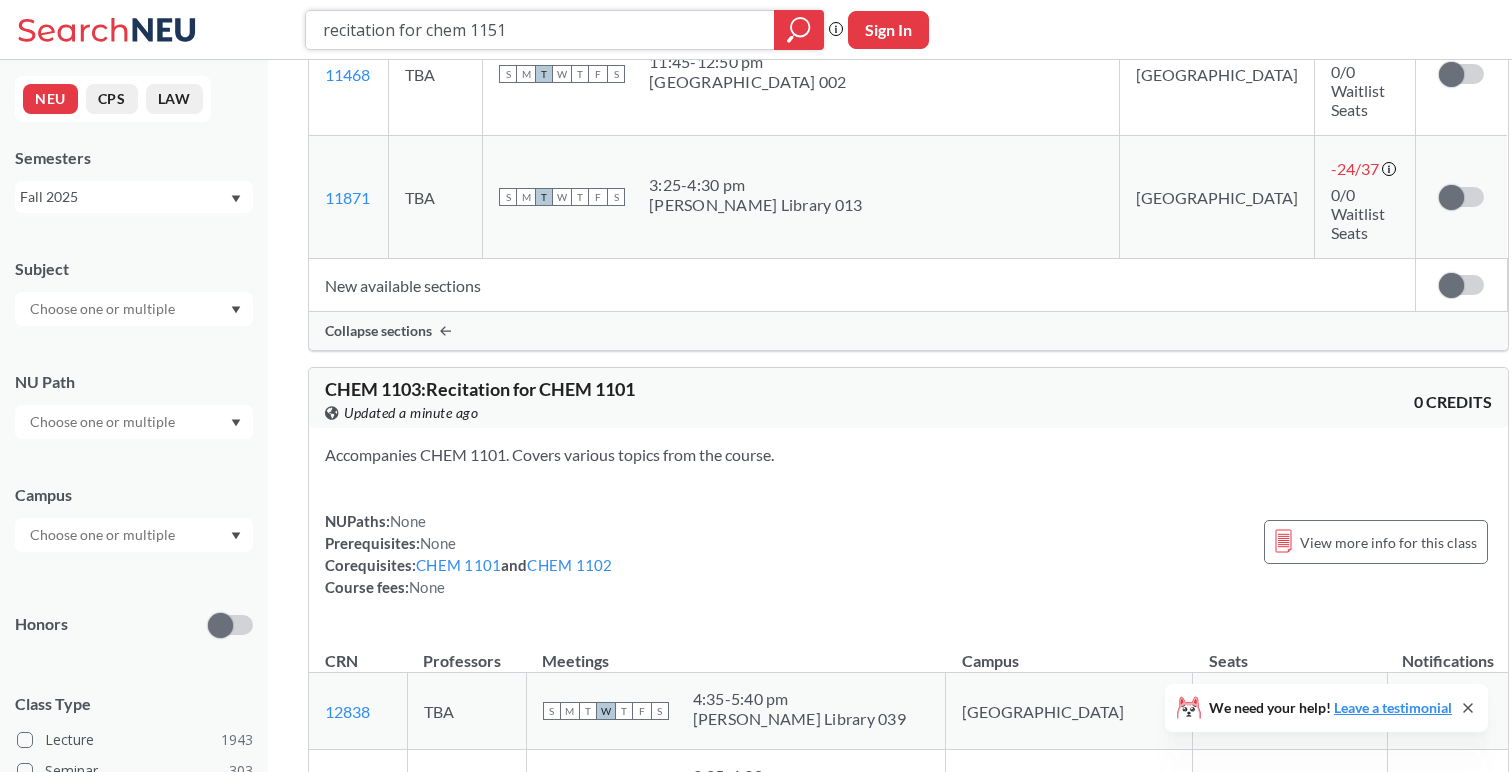 drag, startPoint x: 565, startPoint y: 38, endPoint x: 276, endPoint y: 19, distance: 289.6239 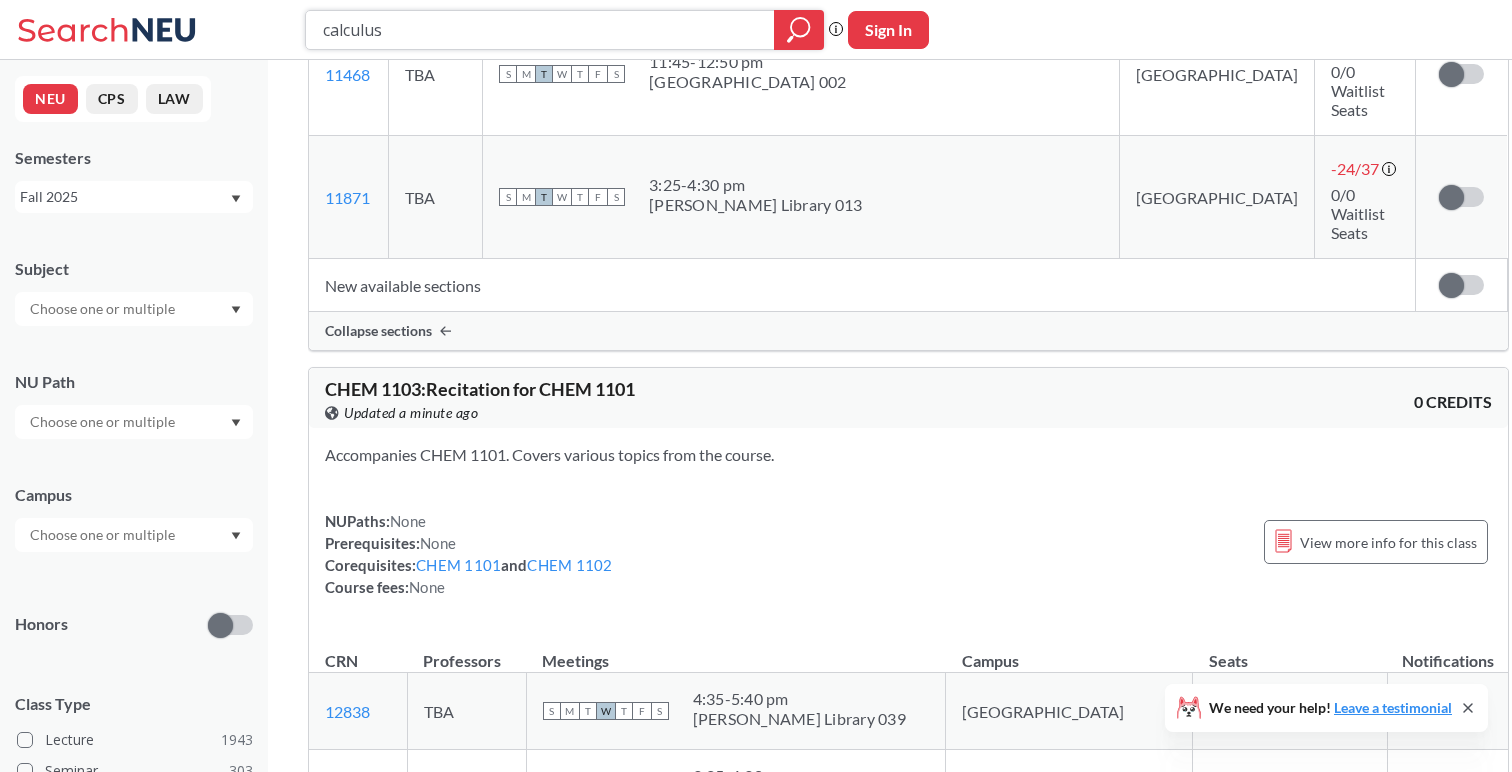 type on "calculus 2" 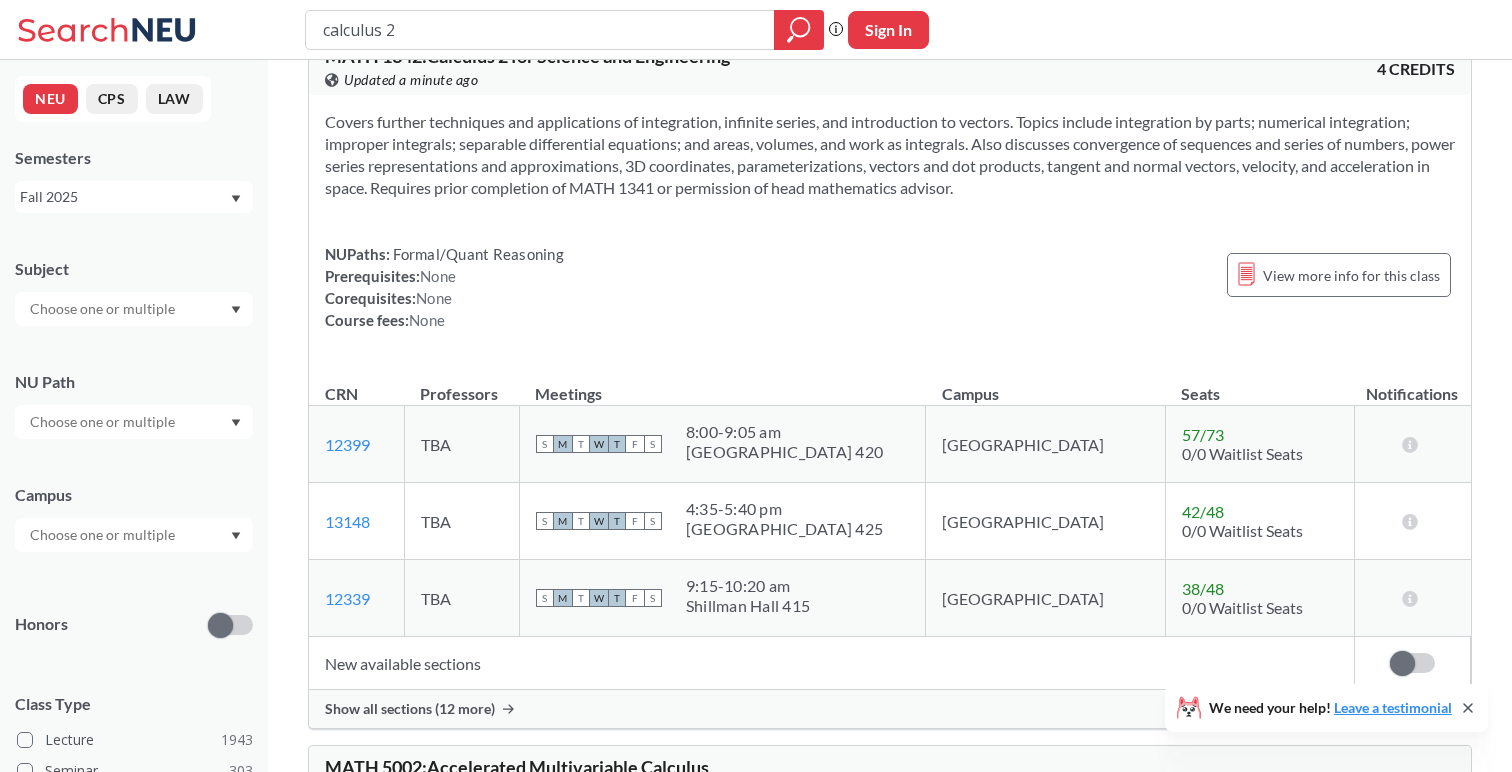 scroll, scrollTop: 2261, scrollLeft: 0, axis: vertical 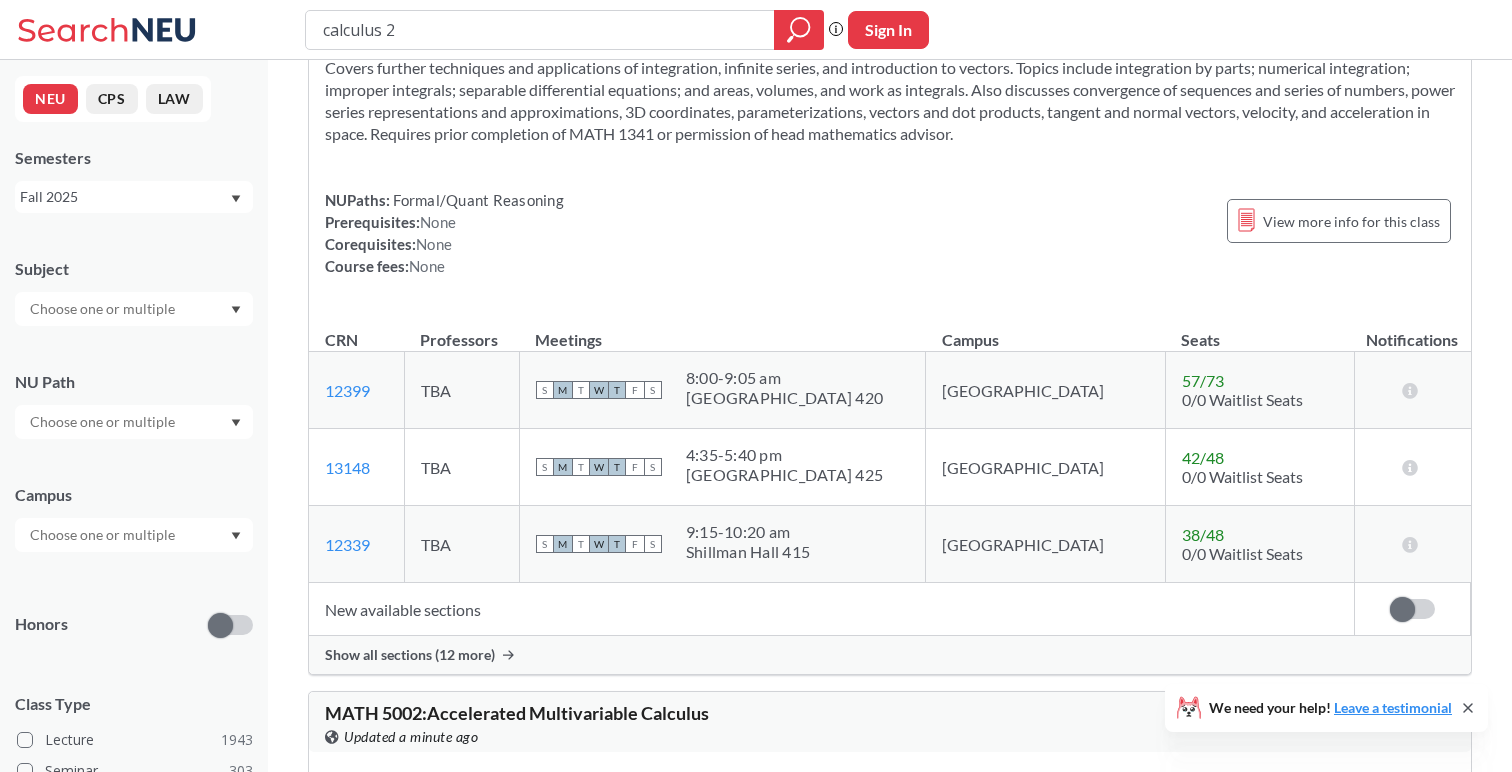 click on "Show all sections (12 more)" at bounding box center [890, 655] 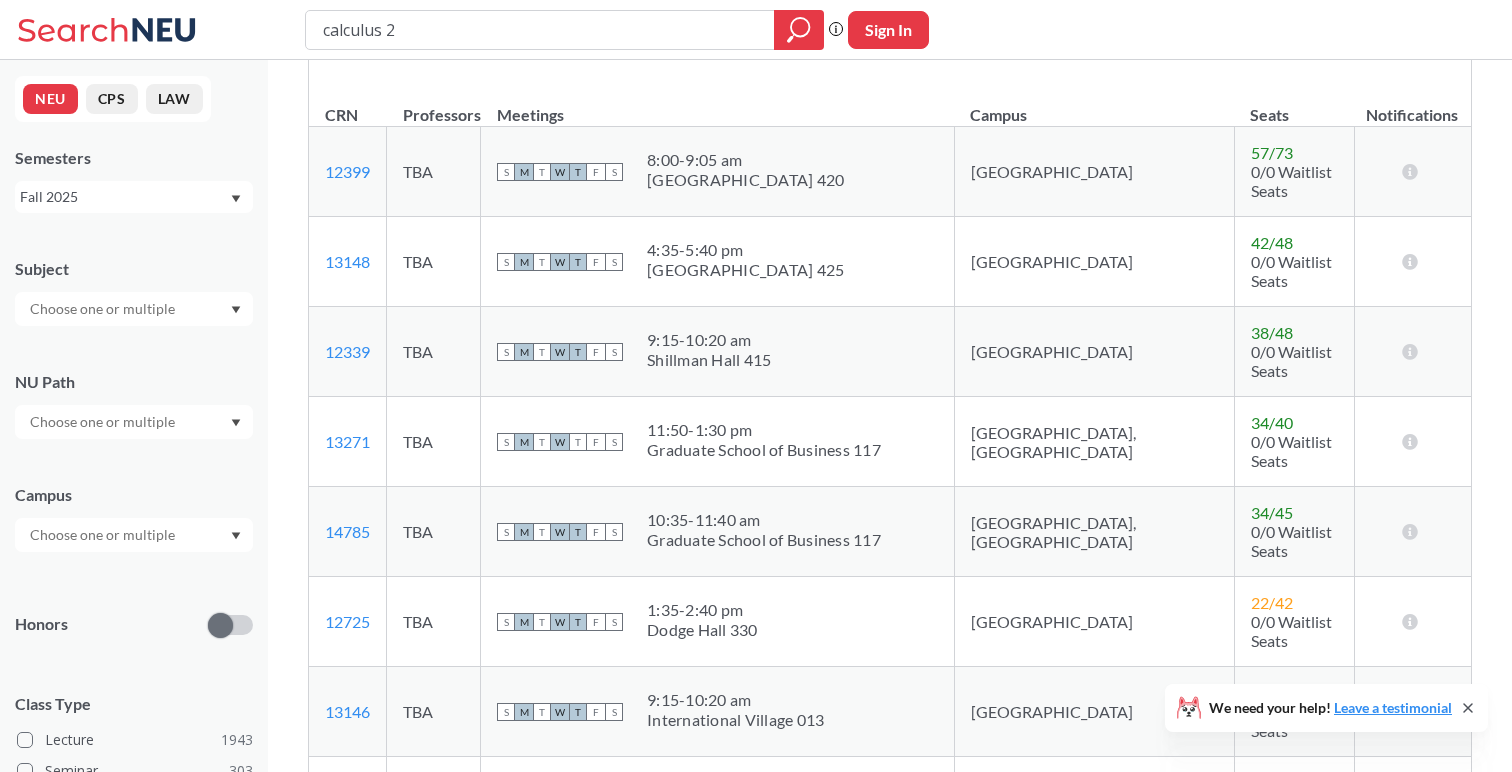 scroll, scrollTop: 2491, scrollLeft: 0, axis: vertical 